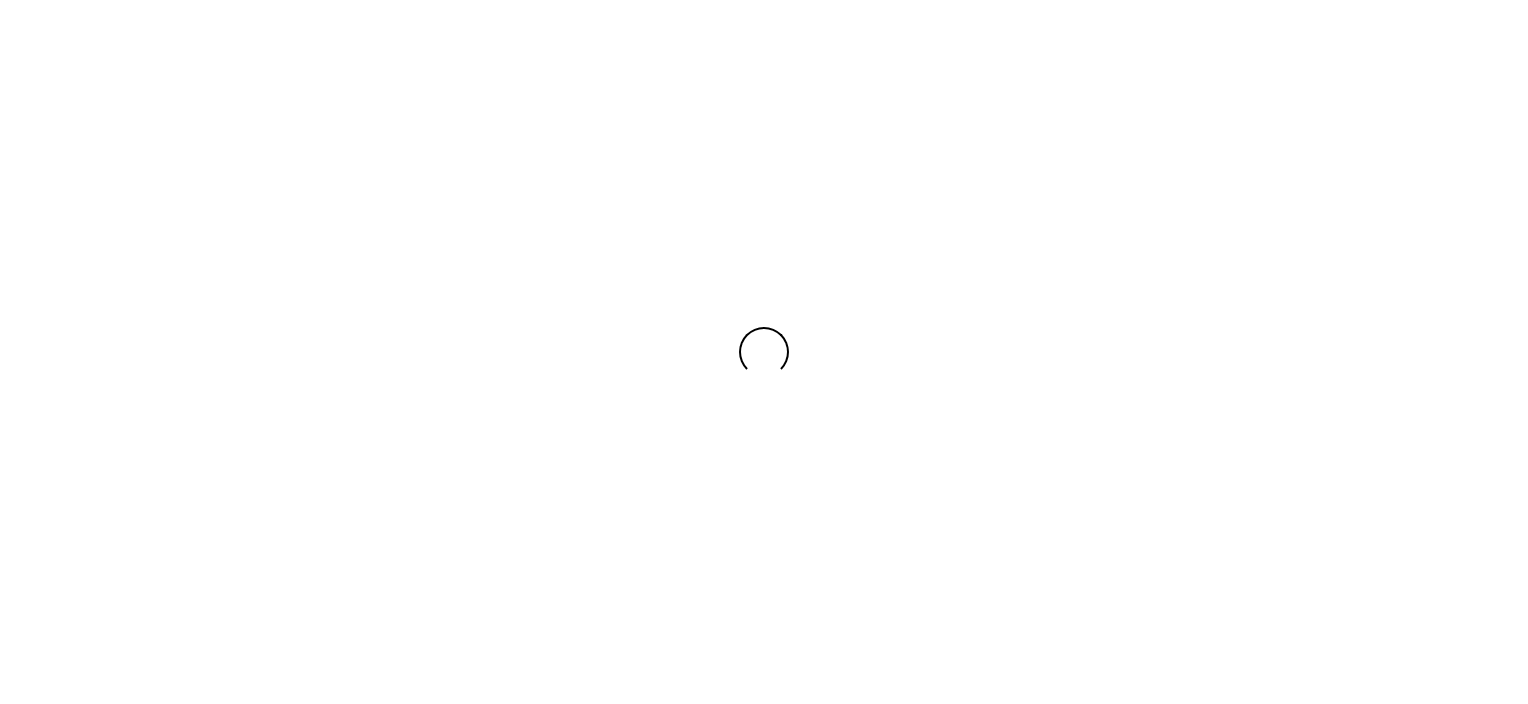 scroll, scrollTop: 0, scrollLeft: 0, axis: both 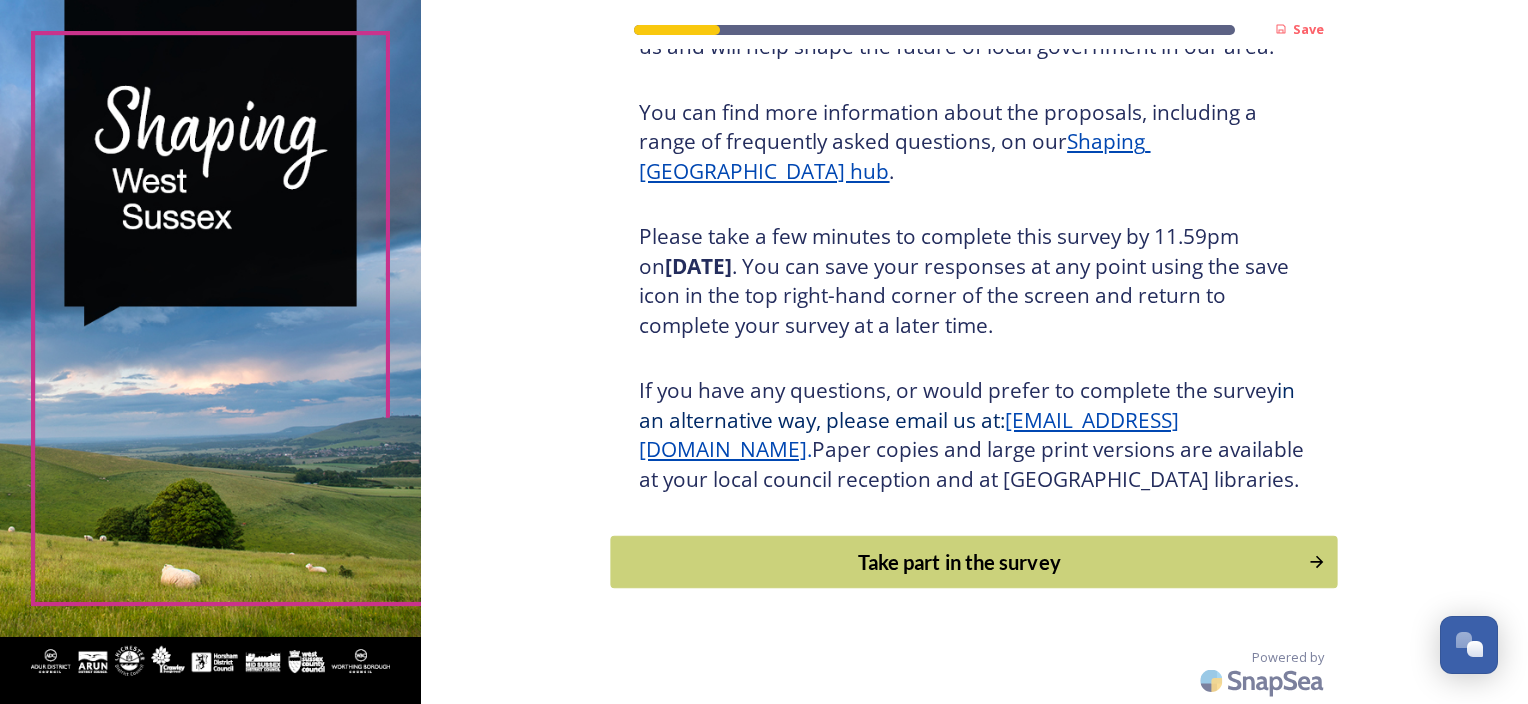 click on "Take part in the survey" at bounding box center [960, 562] 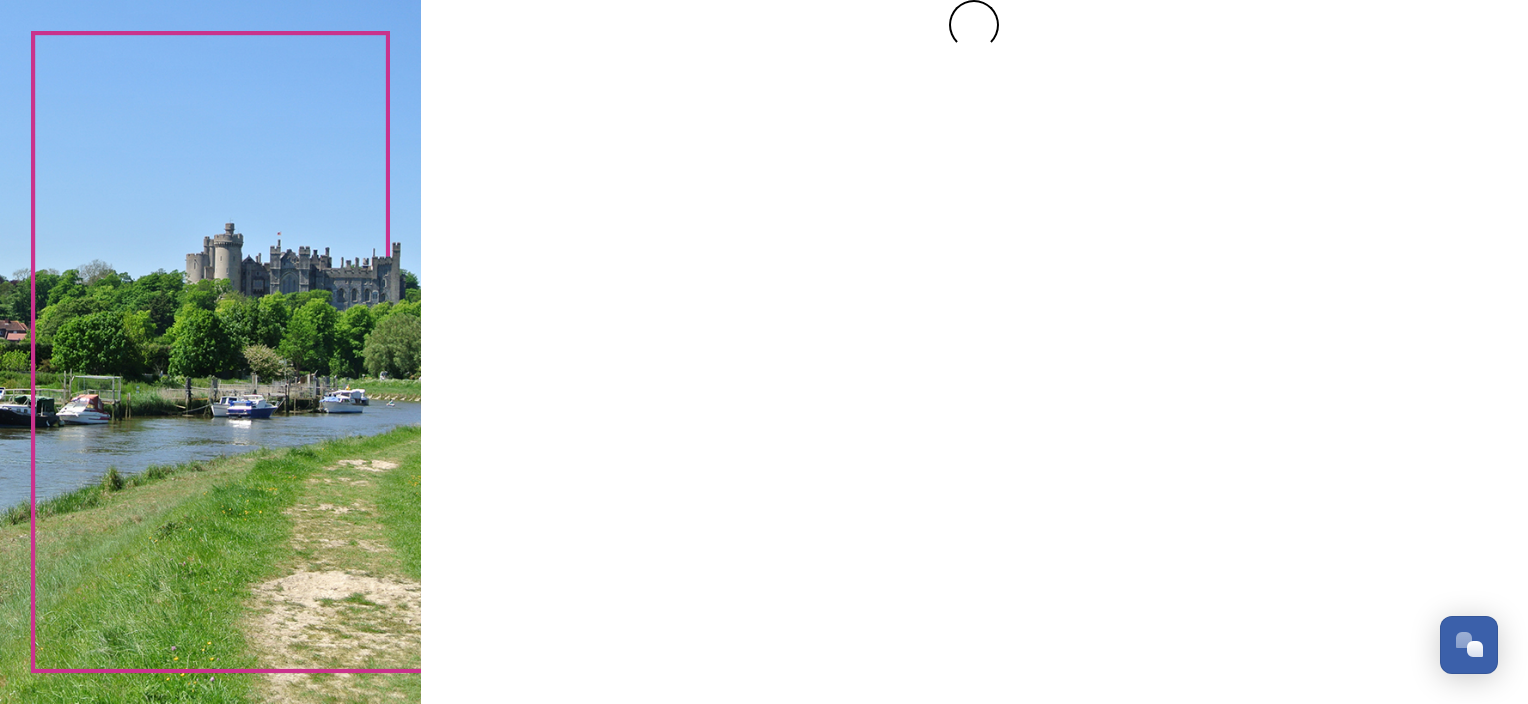 scroll, scrollTop: 0, scrollLeft: 0, axis: both 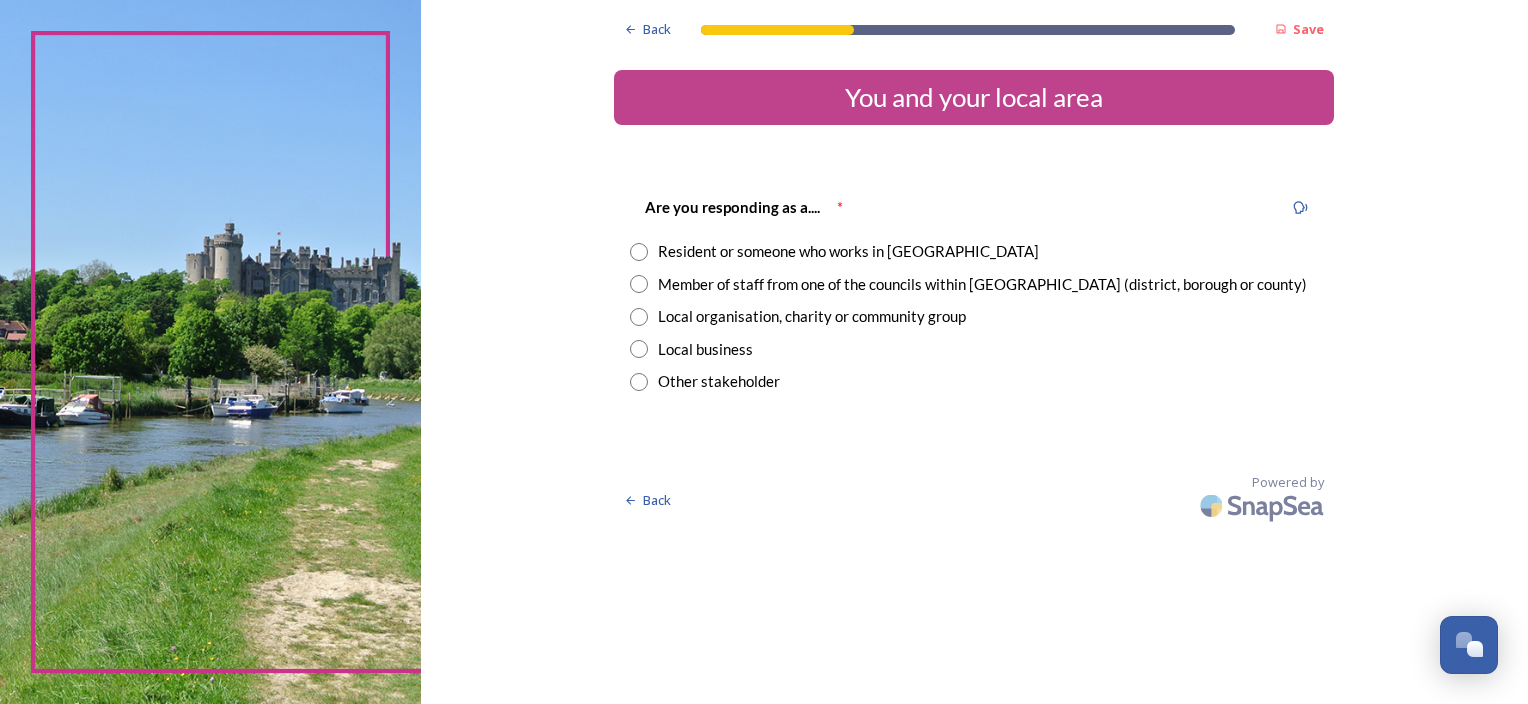 click on "Resident or someone who works in [GEOGRAPHIC_DATA]" at bounding box center (848, 251) 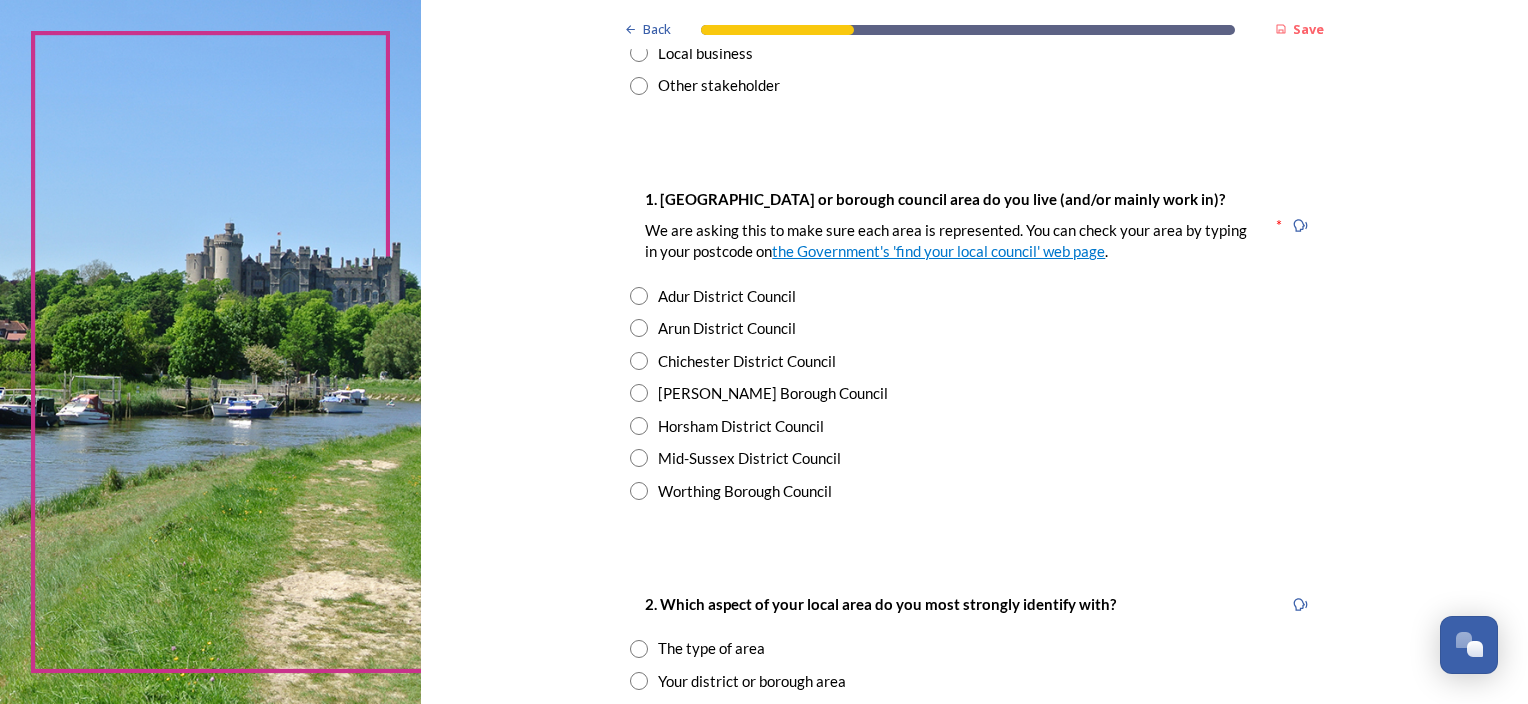 scroll, scrollTop: 300, scrollLeft: 0, axis: vertical 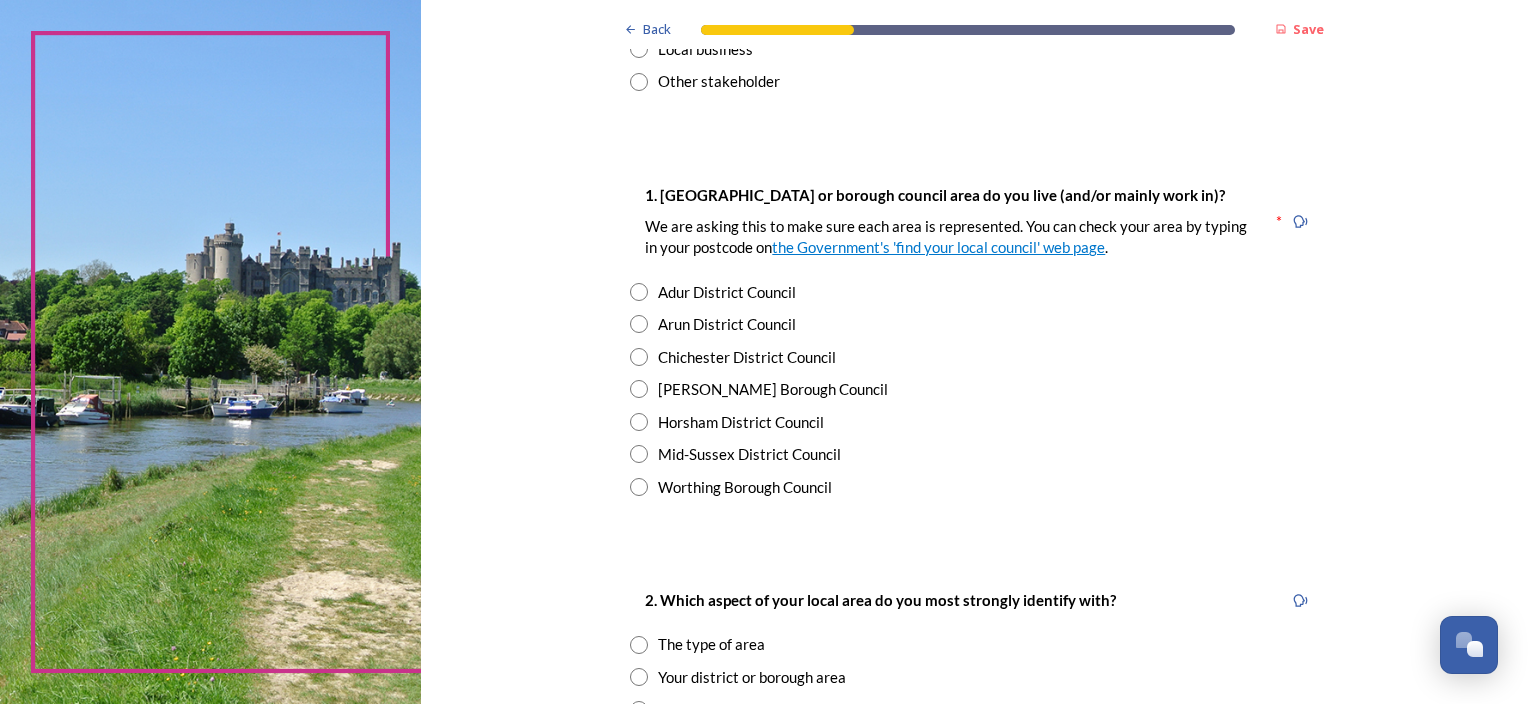 click on "Chichester District Council" at bounding box center (747, 357) 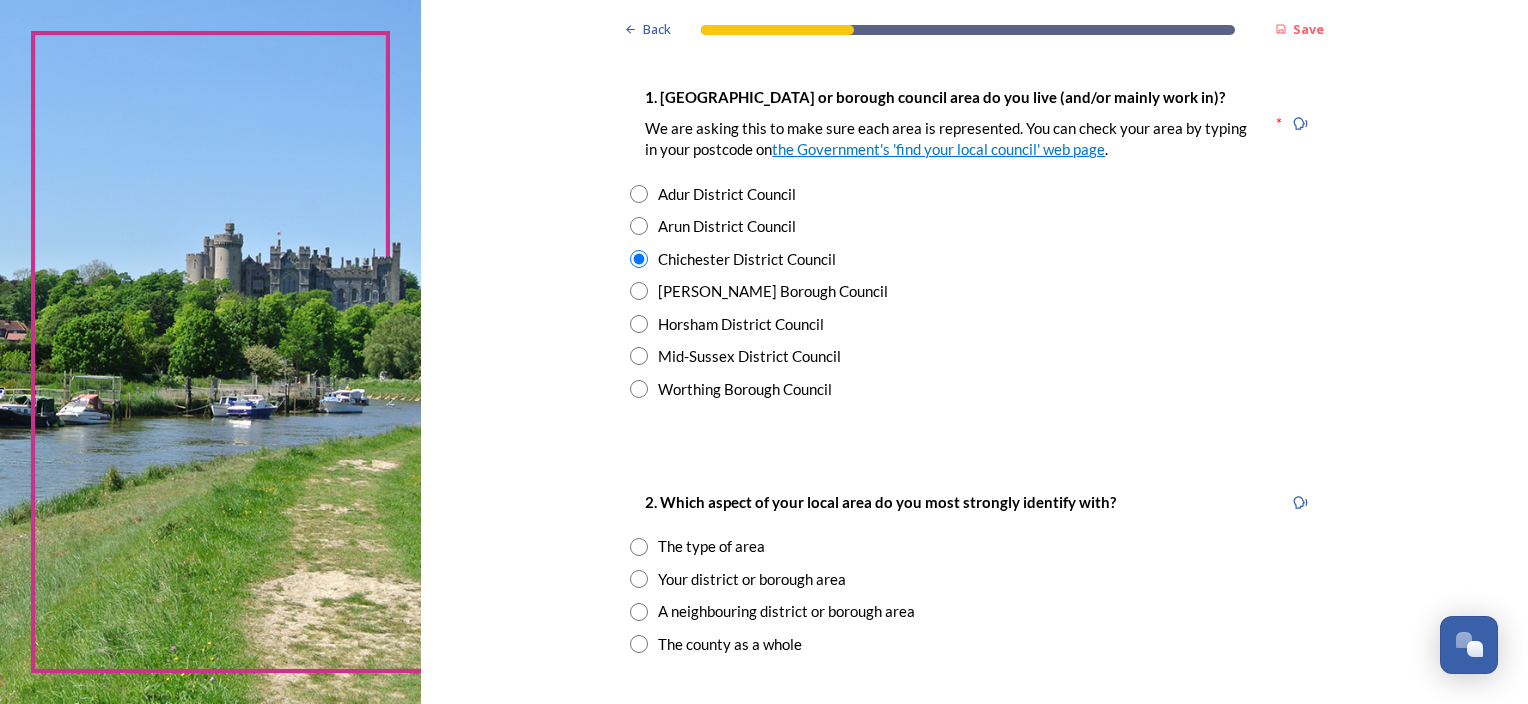 scroll, scrollTop: 500, scrollLeft: 0, axis: vertical 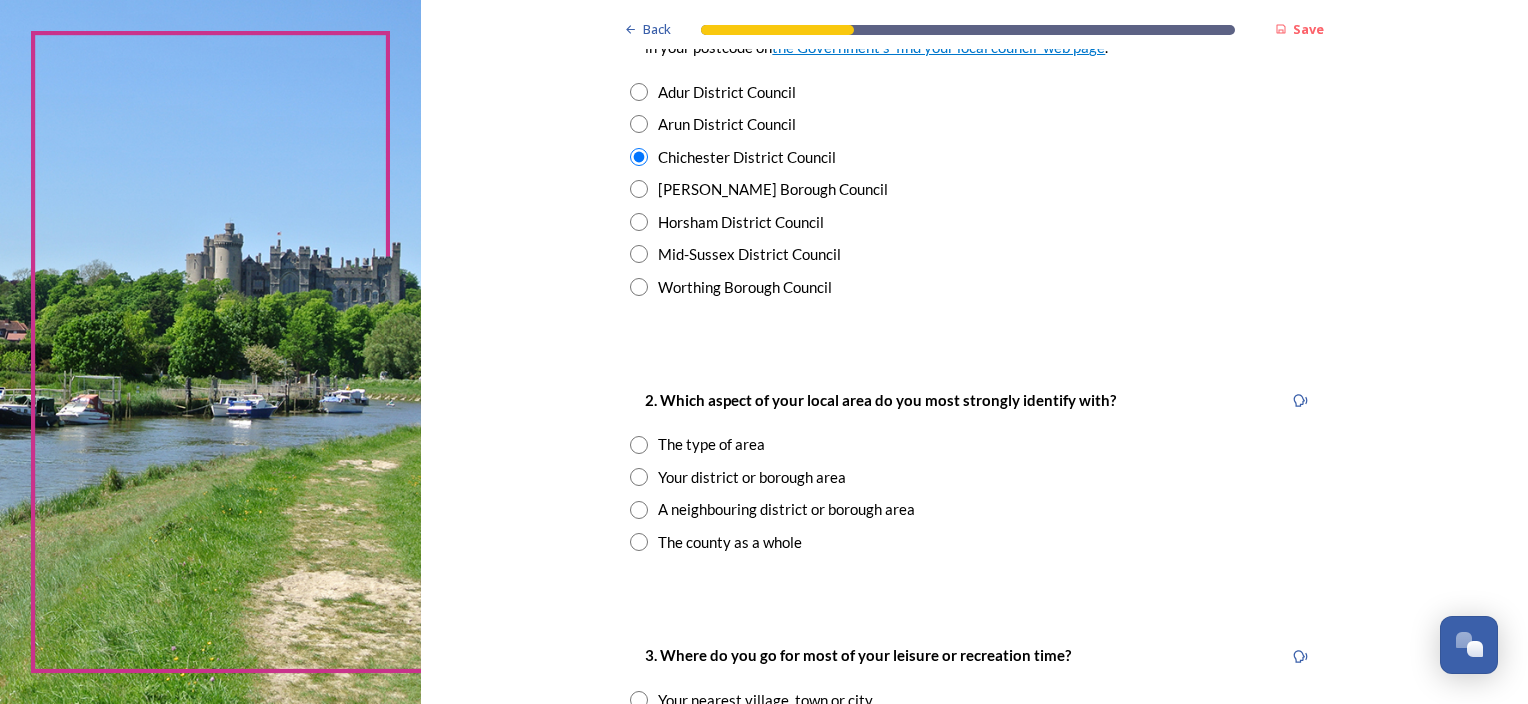 click on "Your district or borough area" at bounding box center (752, 477) 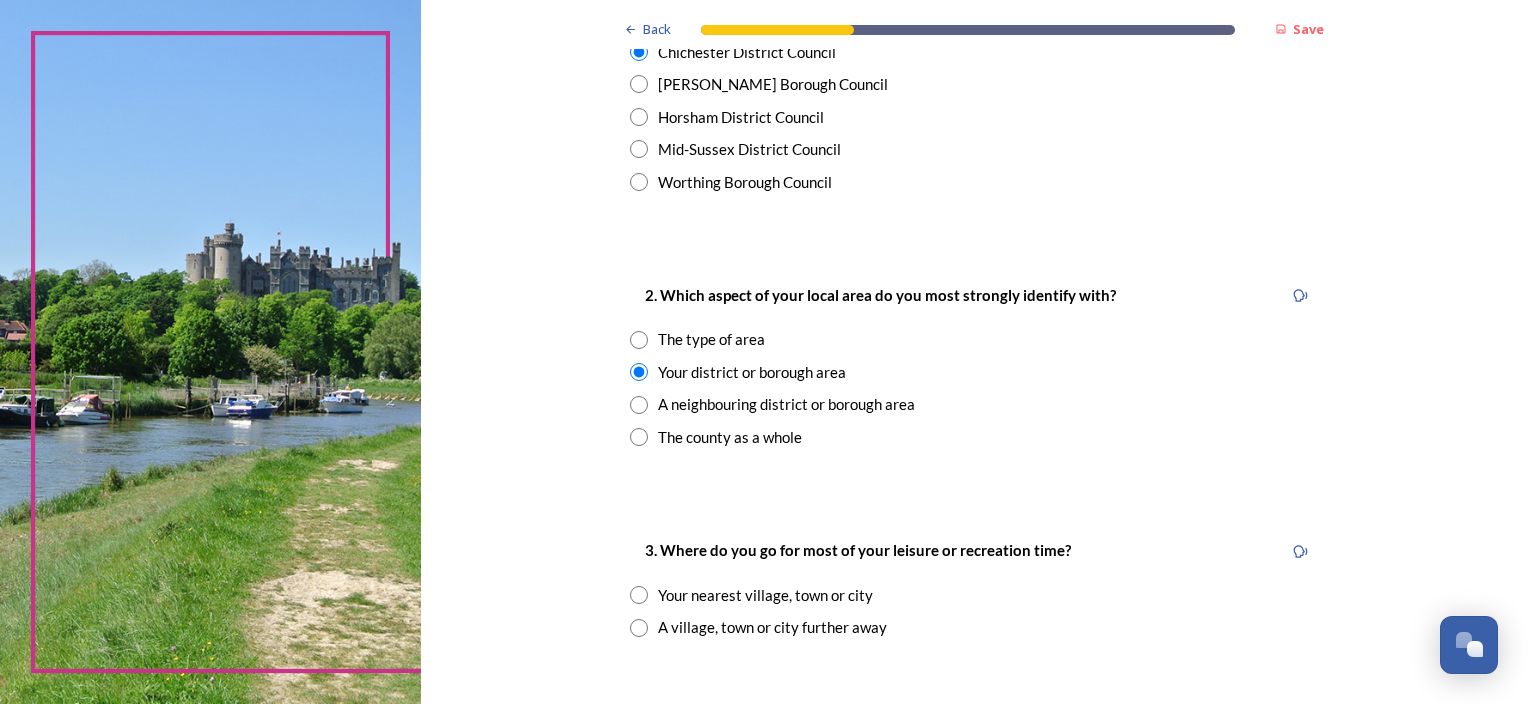 scroll, scrollTop: 800, scrollLeft: 0, axis: vertical 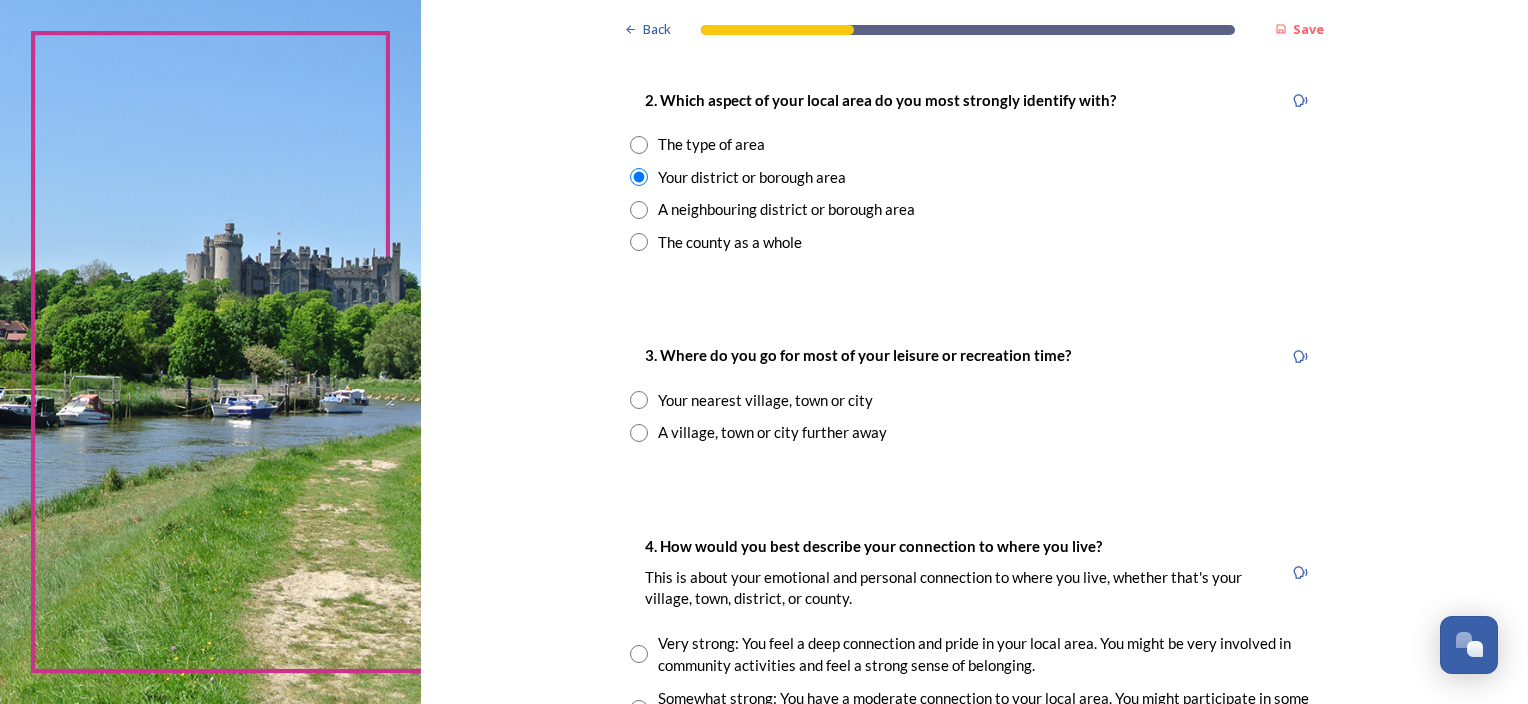click on "A village, town or city further away" at bounding box center (772, 432) 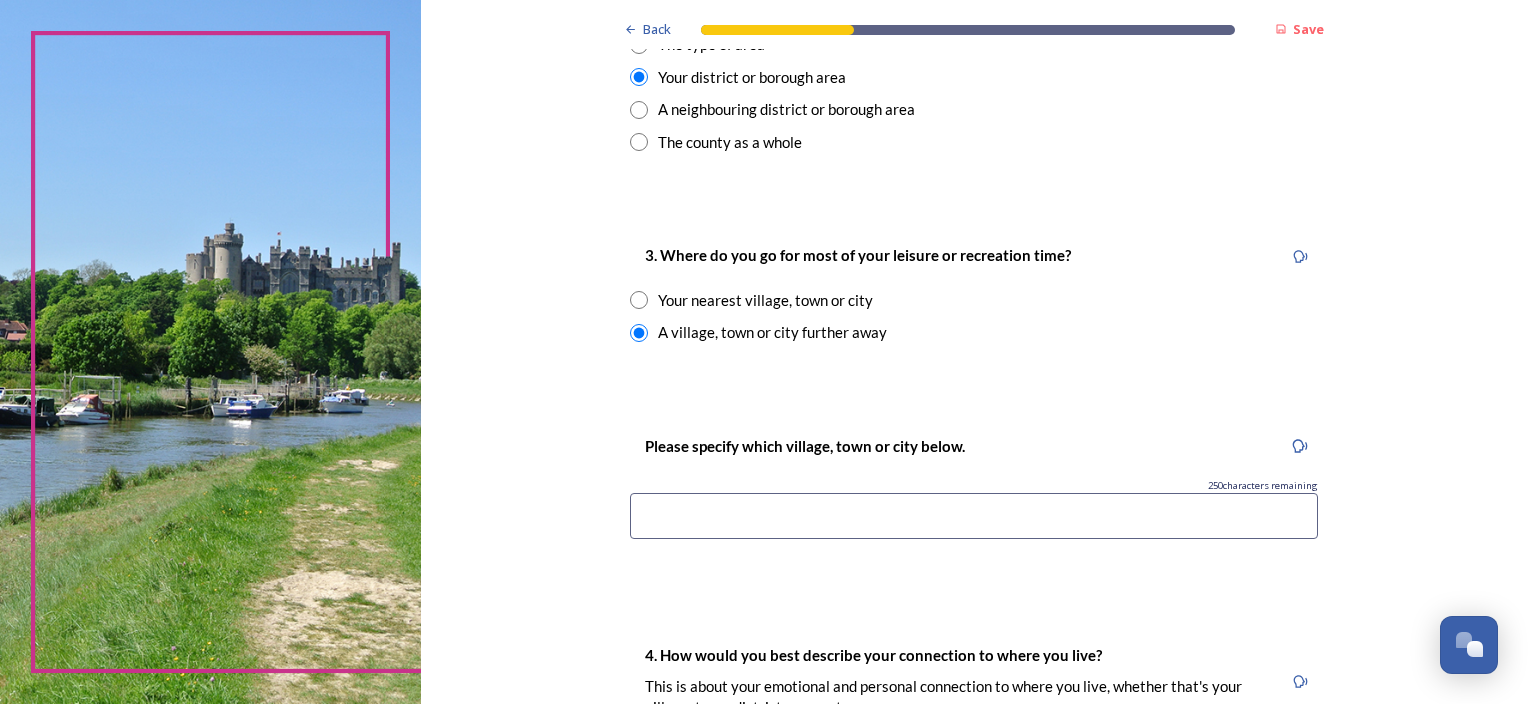 scroll, scrollTop: 1000, scrollLeft: 0, axis: vertical 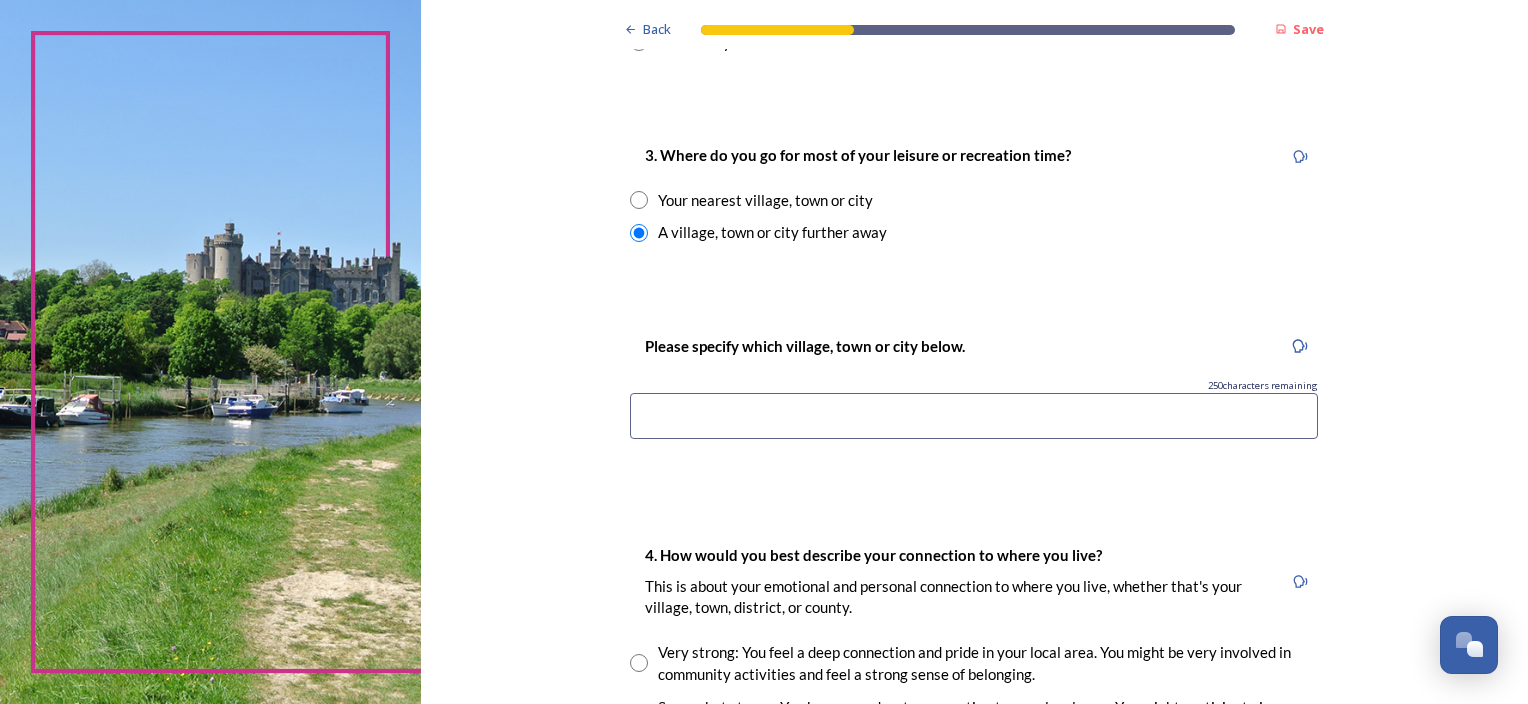 click at bounding box center (974, 416) 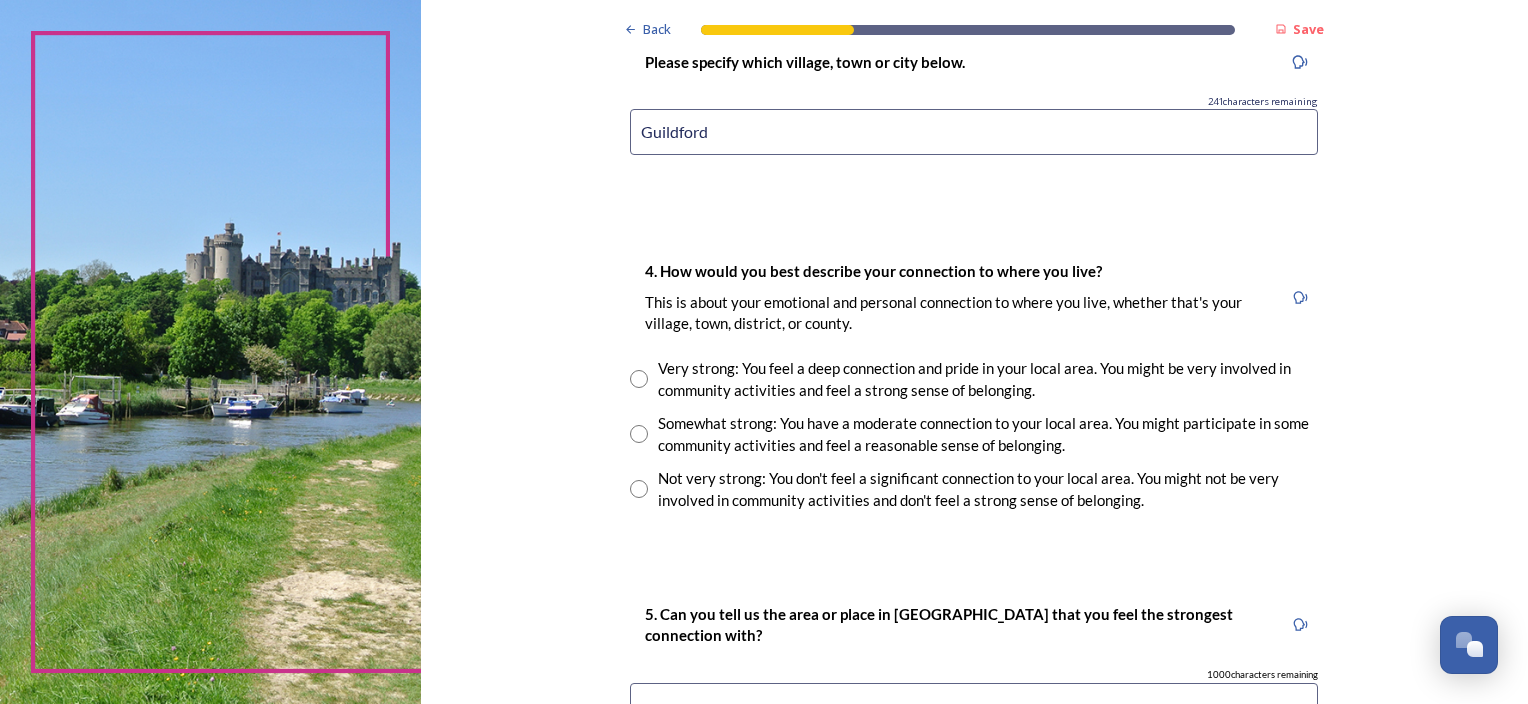 scroll, scrollTop: 1300, scrollLeft: 0, axis: vertical 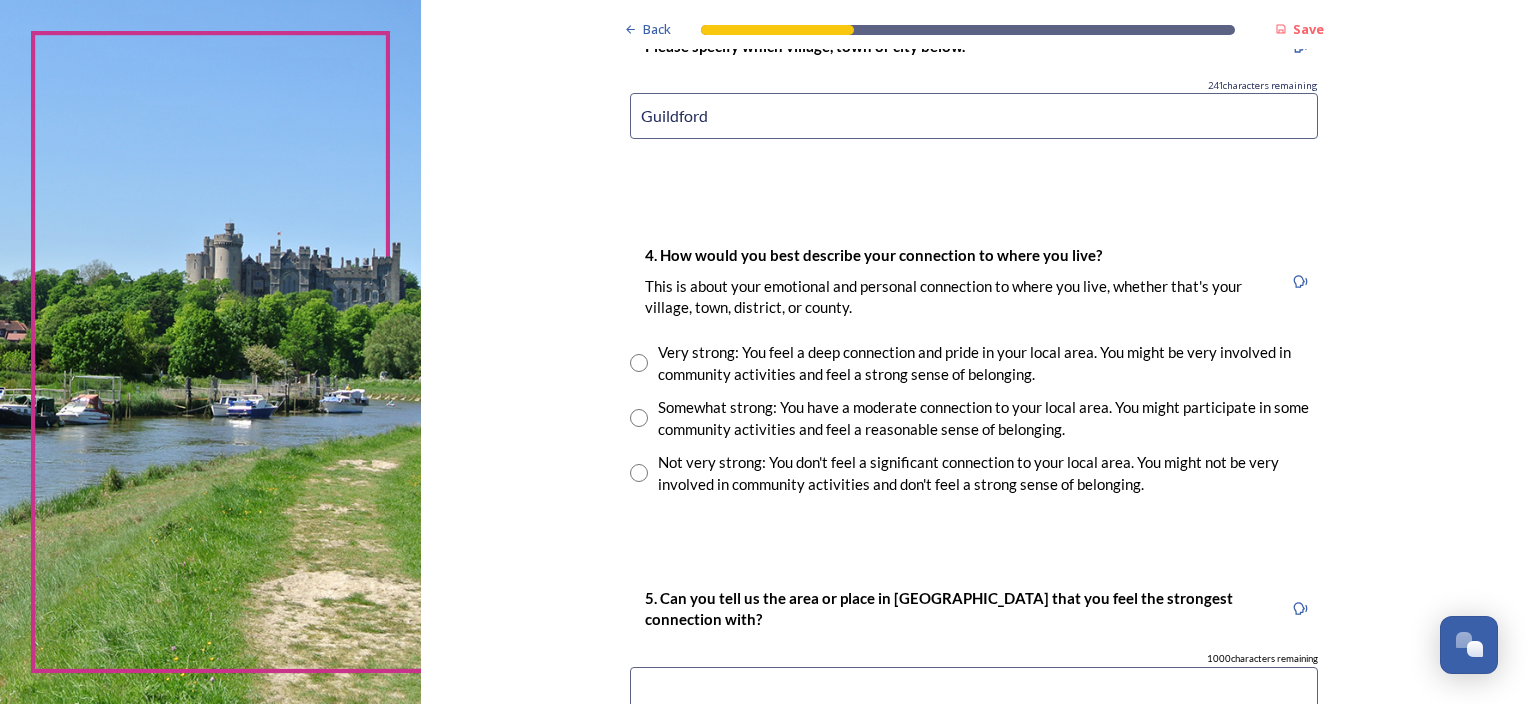 type on "Guildford" 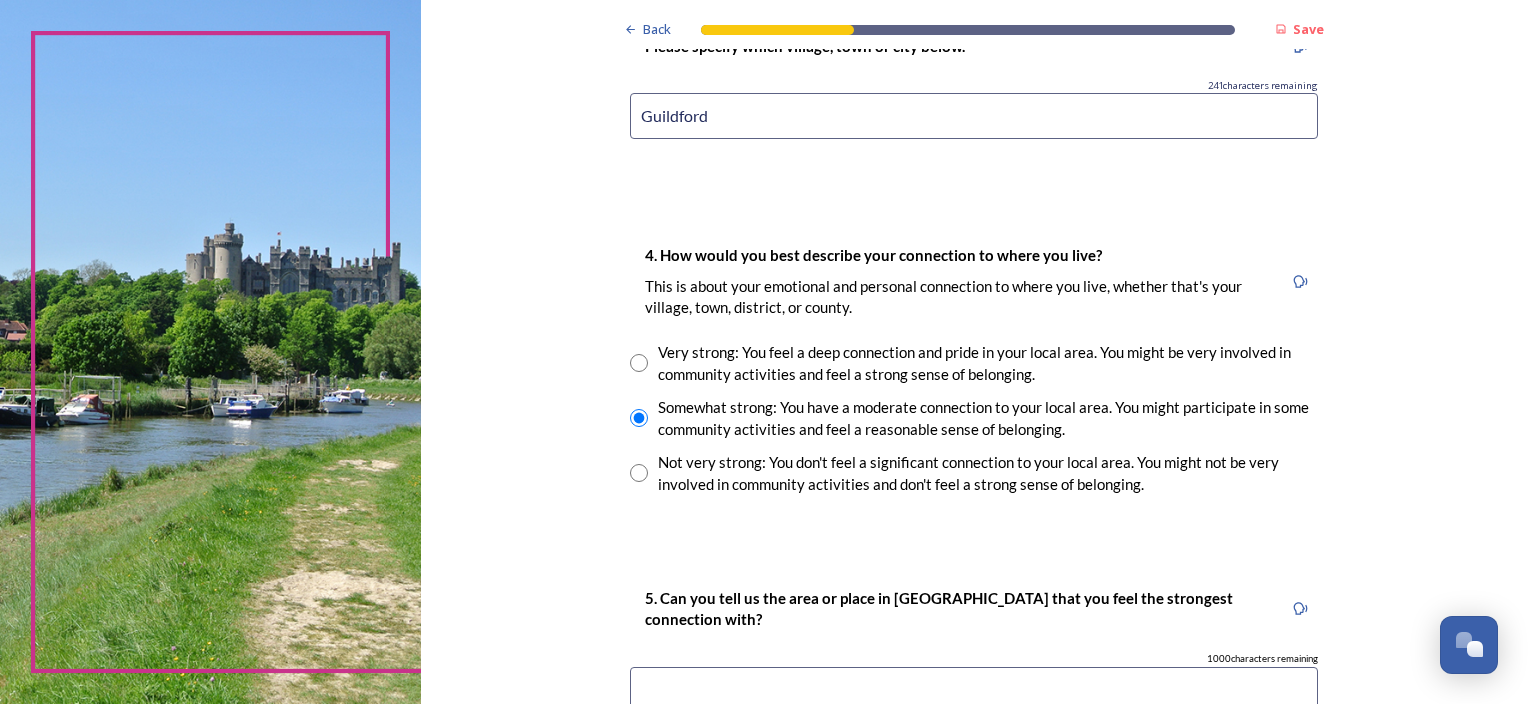 click at bounding box center [639, 473] 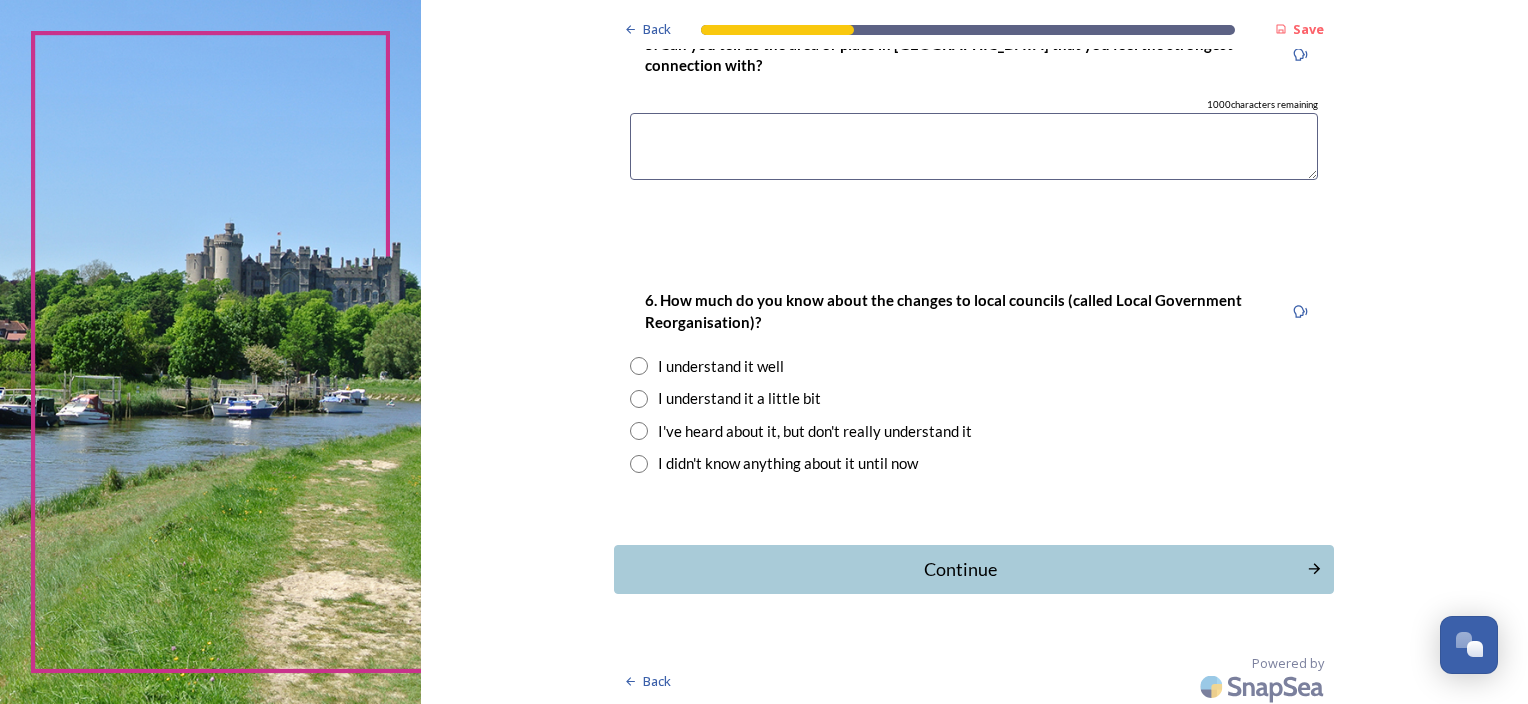 scroll, scrollTop: 1859, scrollLeft: 0, axis: vertical 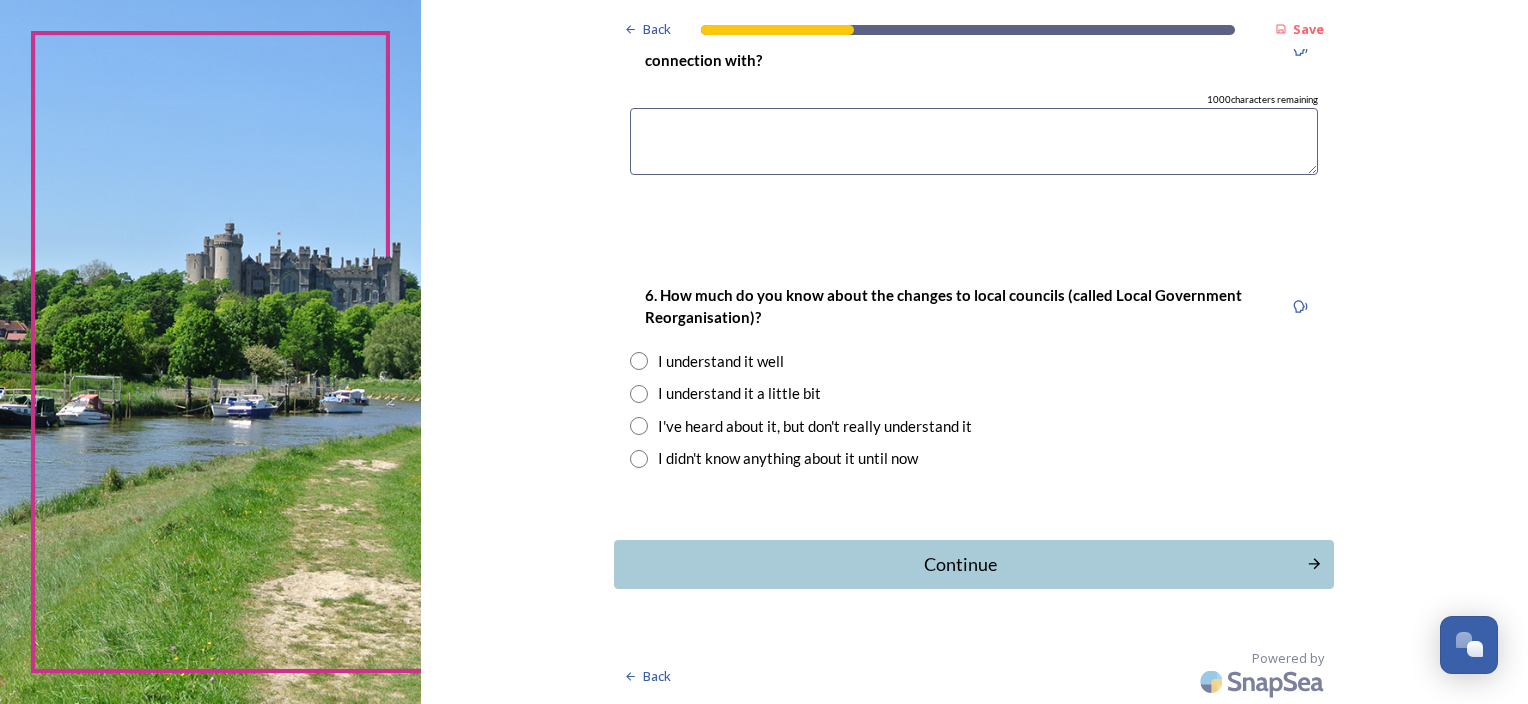 click on "I understand it well" at bounding box center [721, 361] 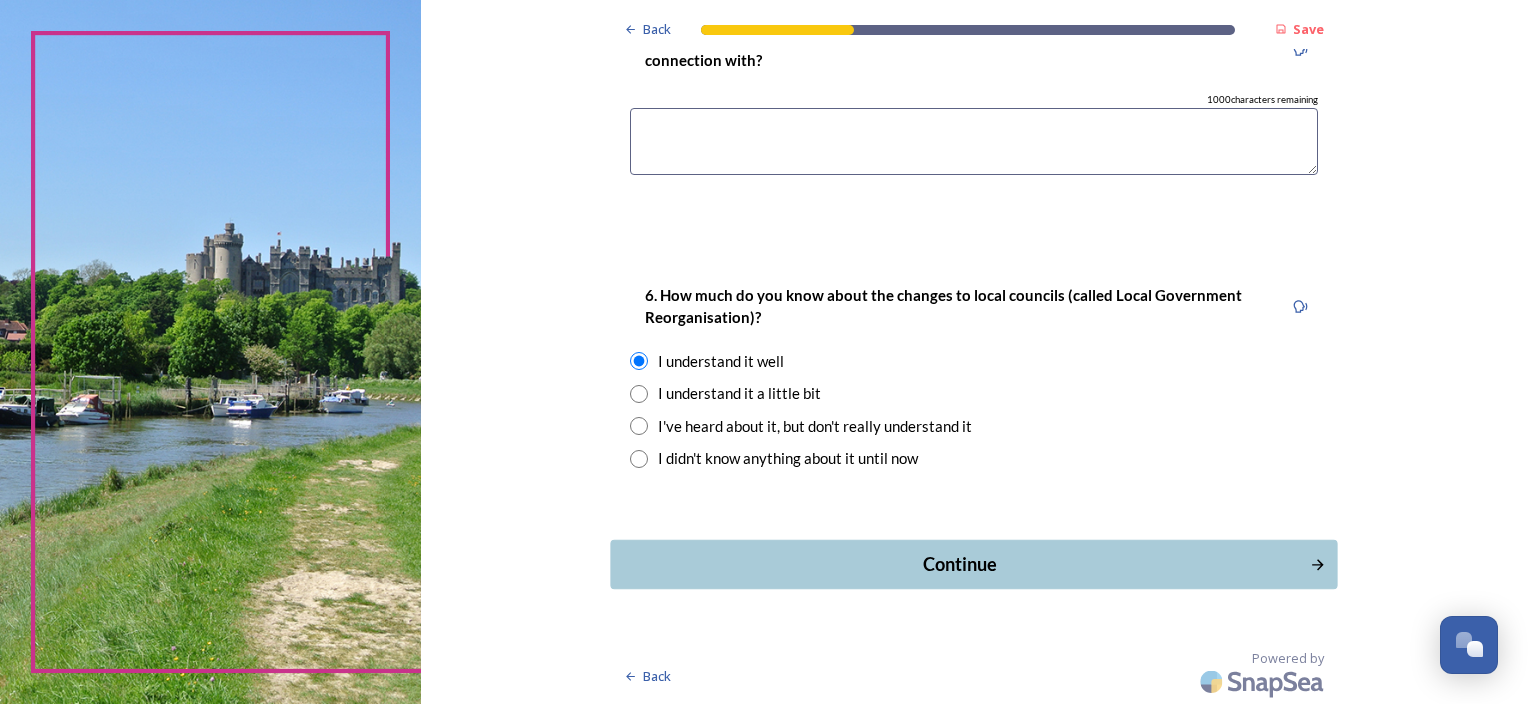 click on "Continue" at bounding box center (974, 564) 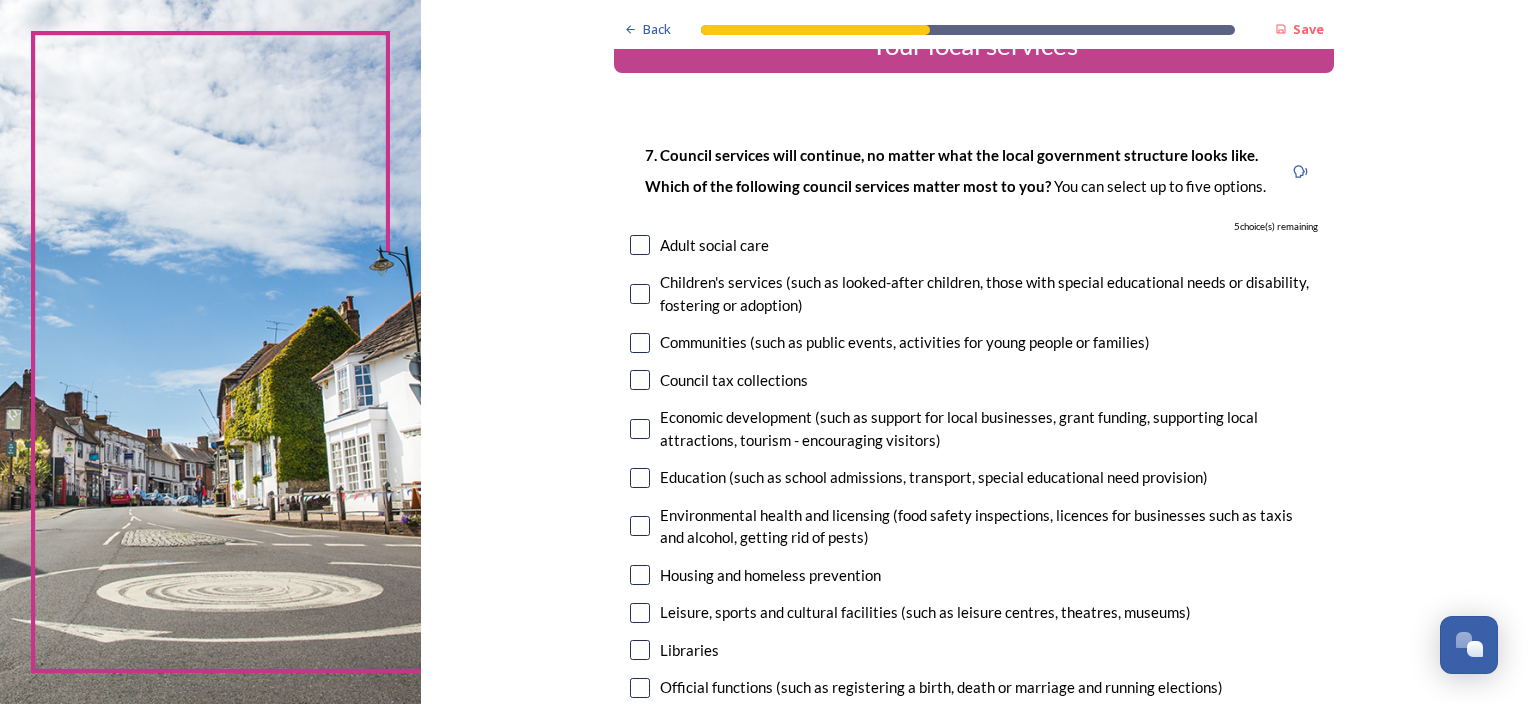scroll, scrollTop: 100, scrollLeft: 0, axis: vertical 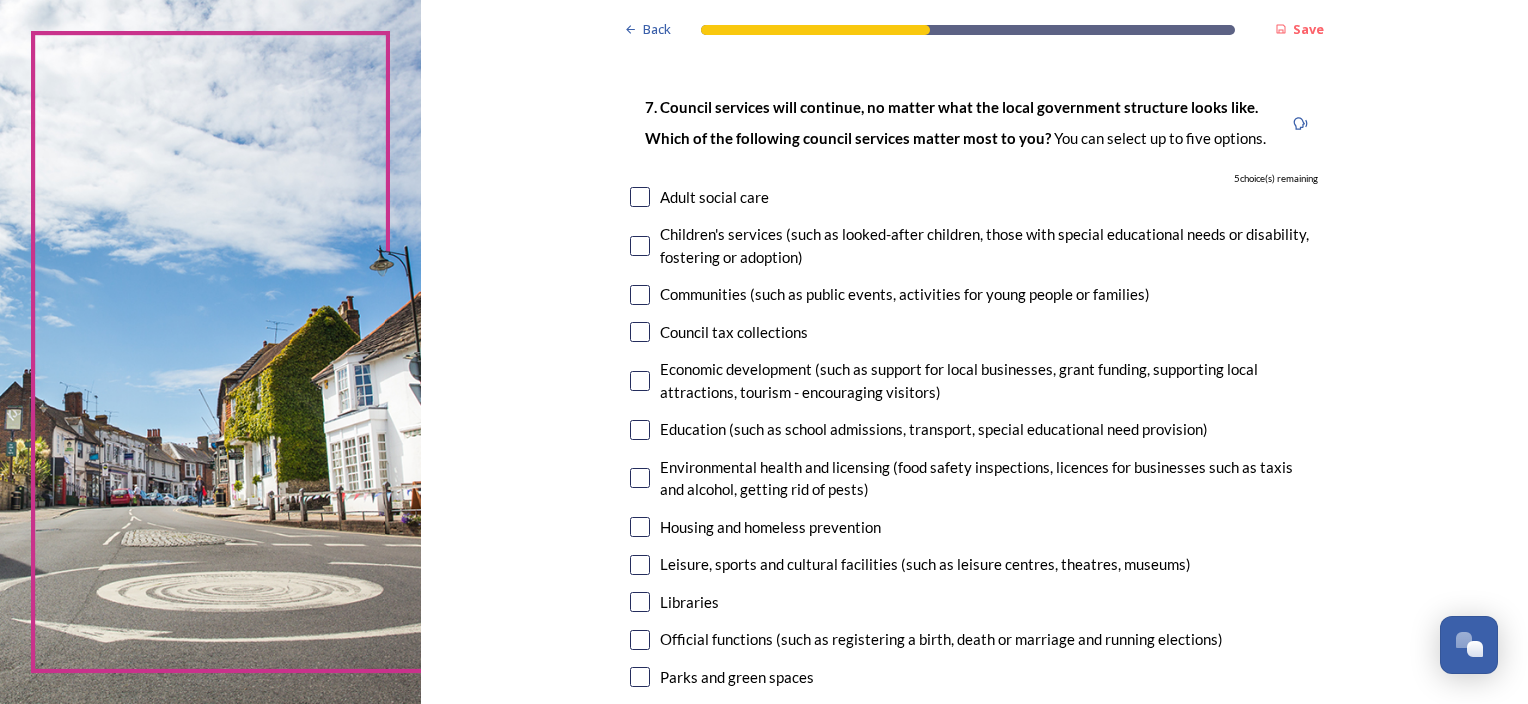 click at bounding box center (640, 197) 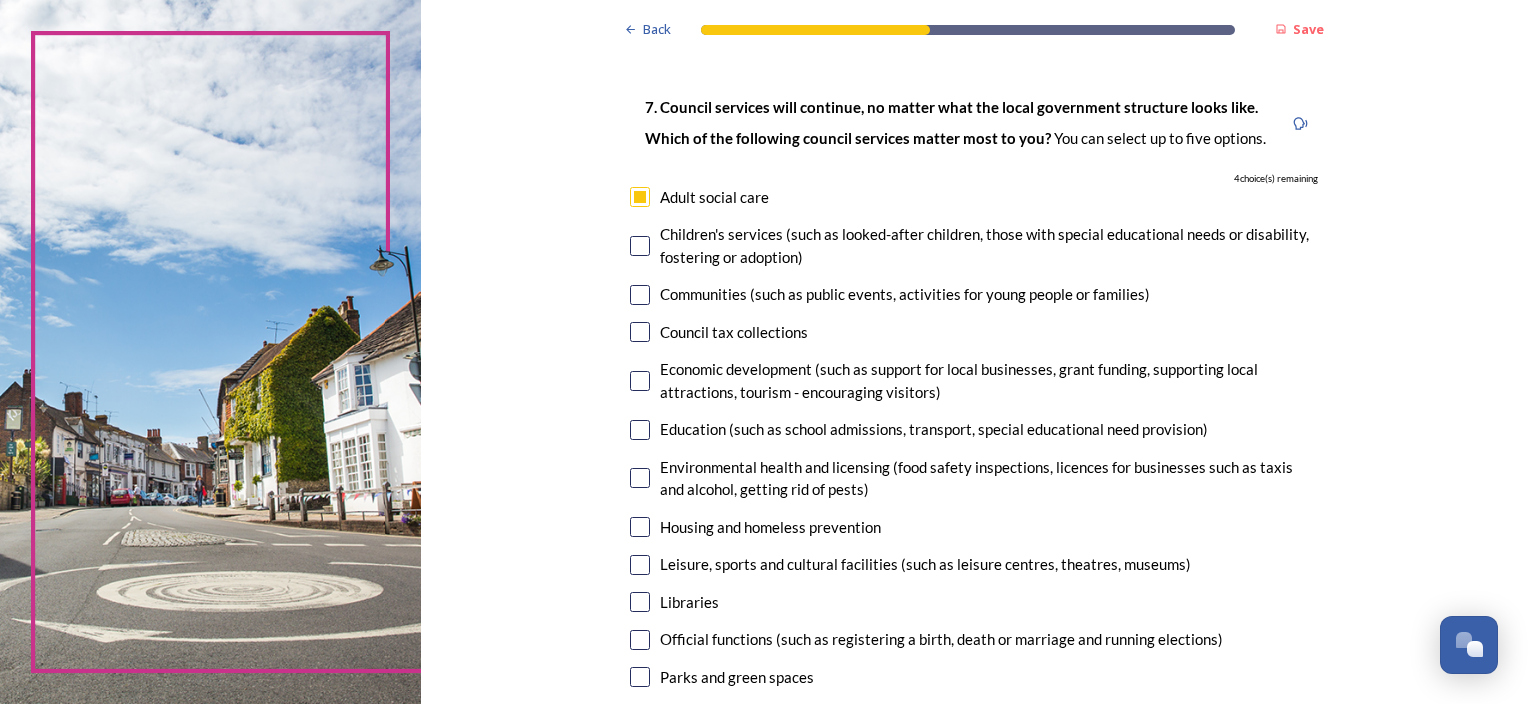 click at bounding box center [640, 295] 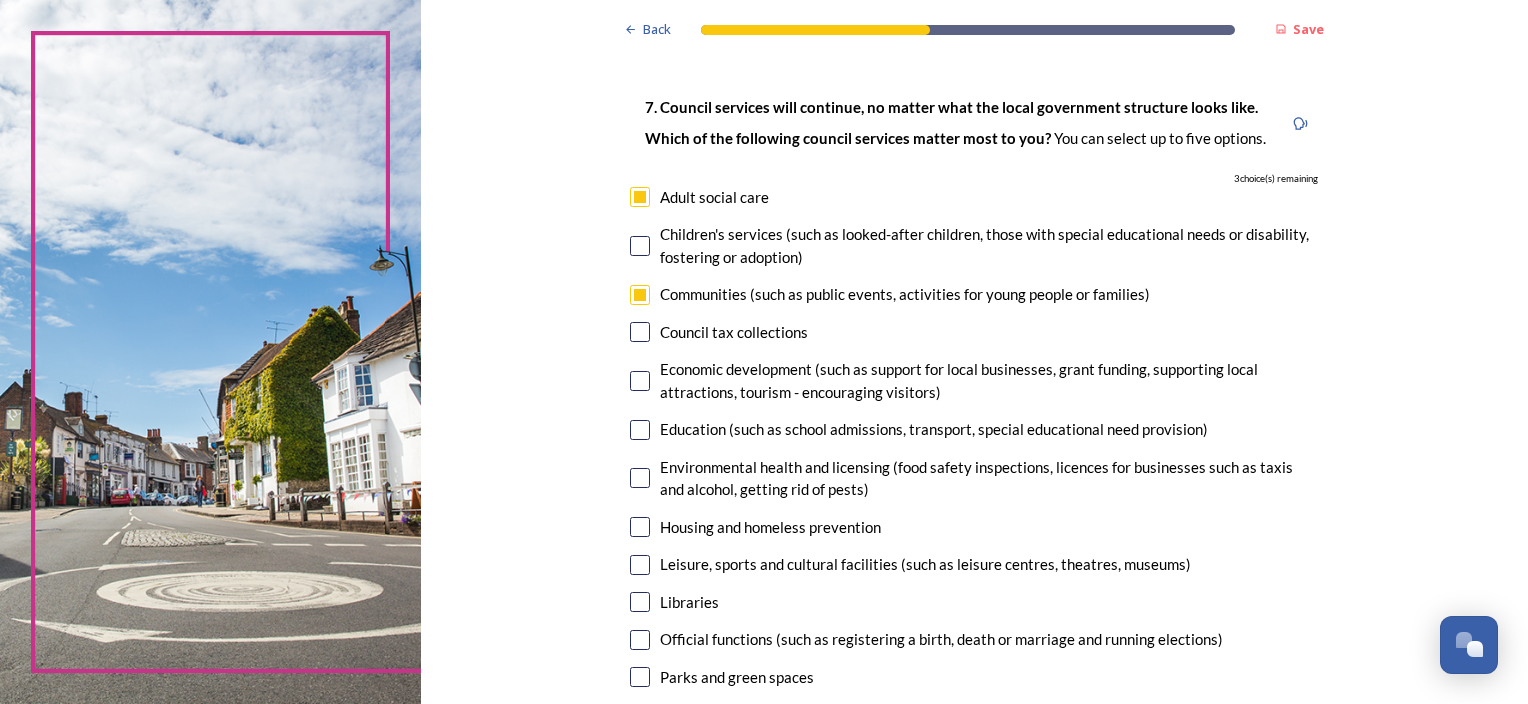 scroll, scrollTop: 200, scrollLeft: 0, axis: vertical 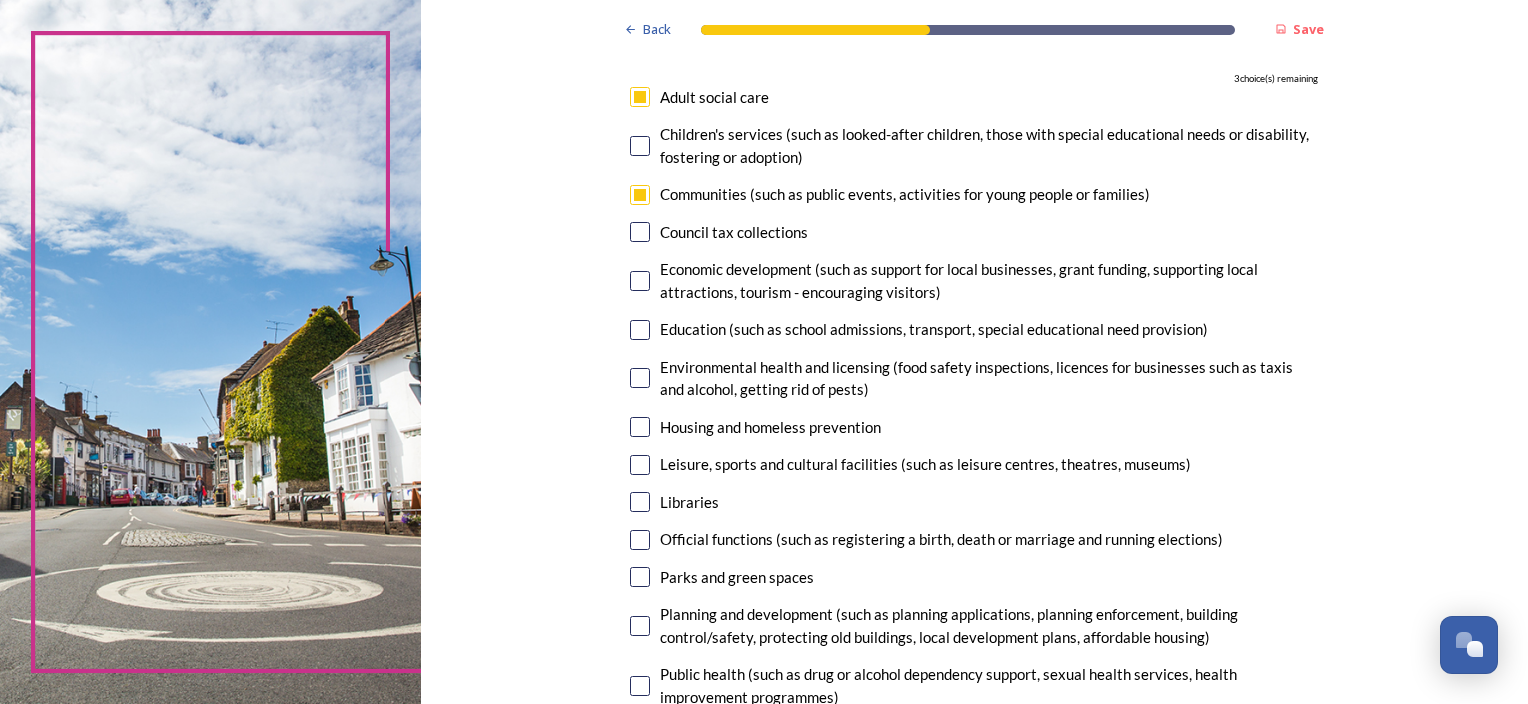 click at bounding box center [640, 378] 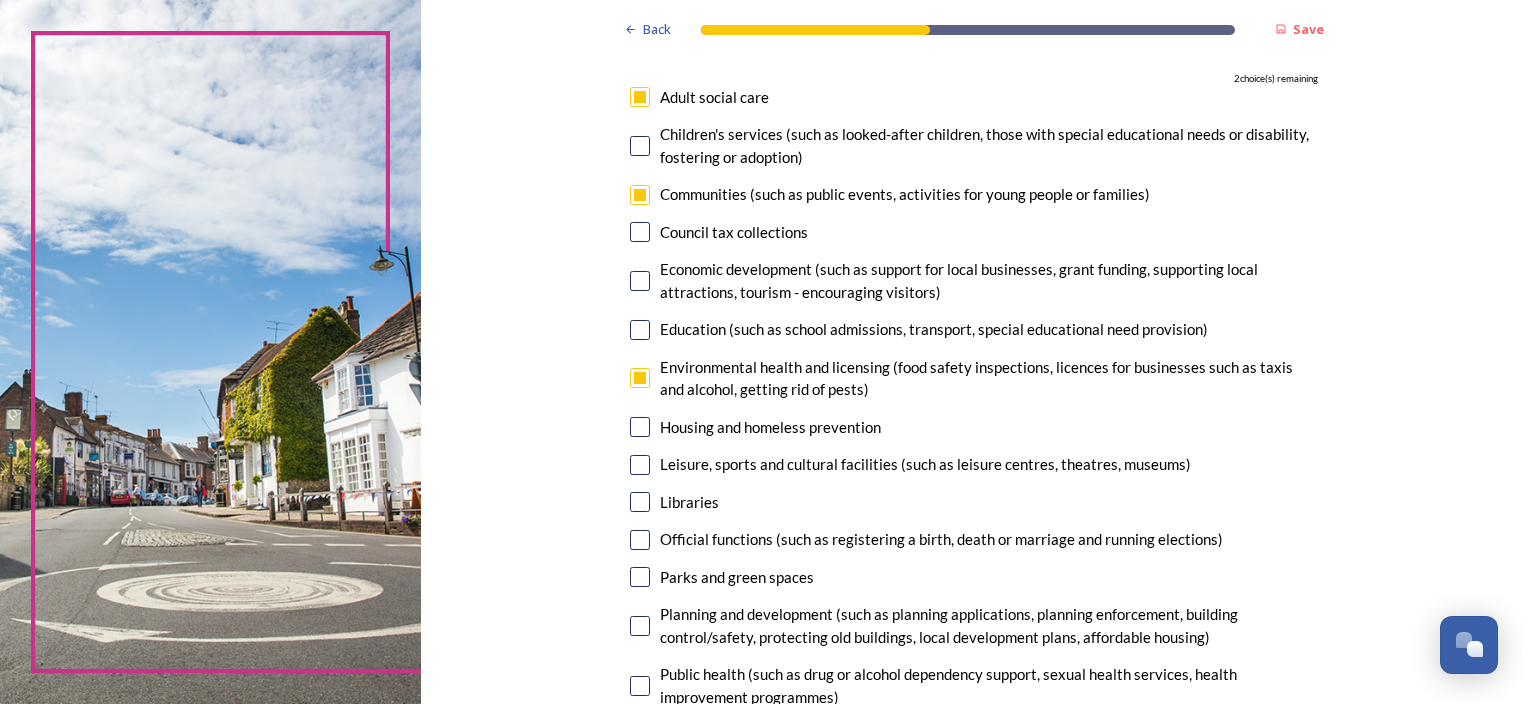 scroll, scrollTop: 300, scrollLeft: 0, axis: vertical 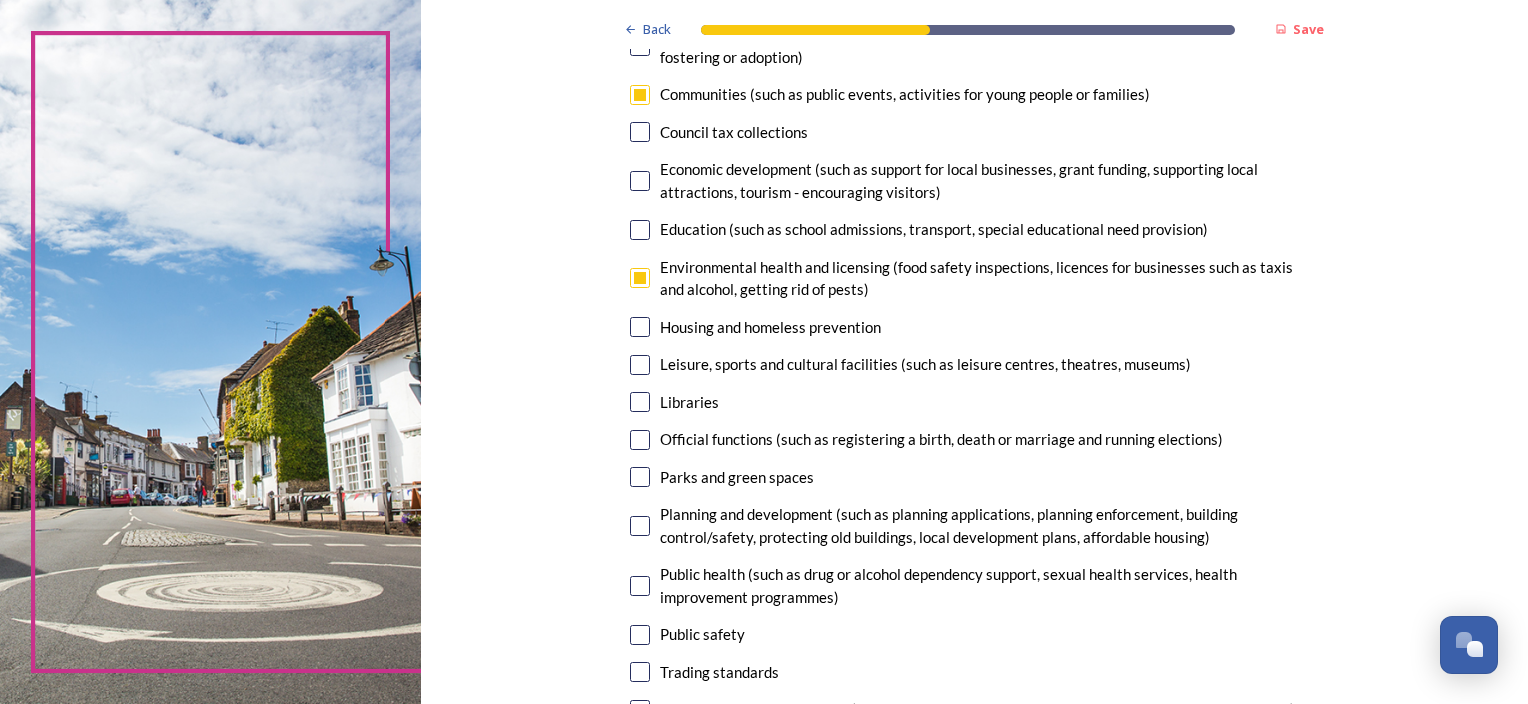 click at bounding box center [640, 365] 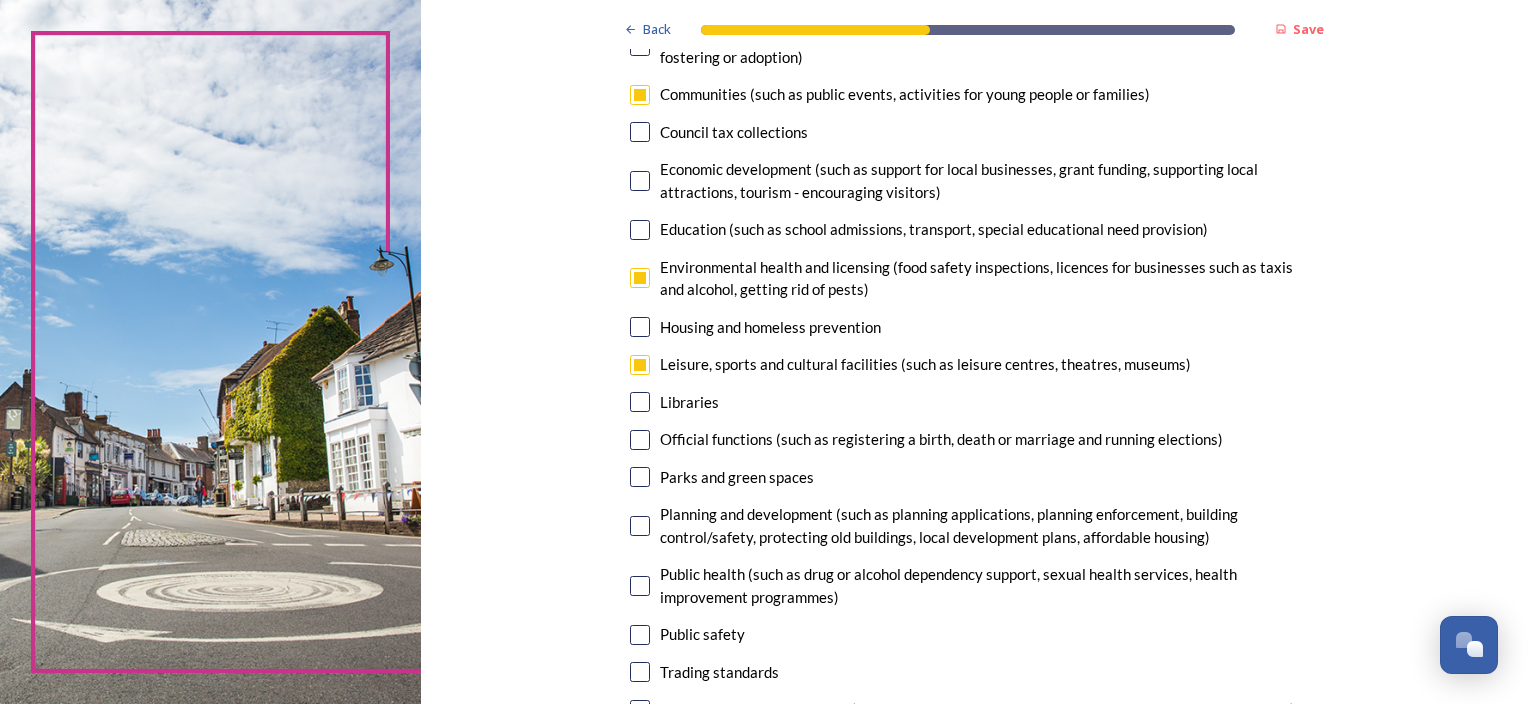 scroll, scrollTop: 400, scrollLeft: 0, axis: vertical 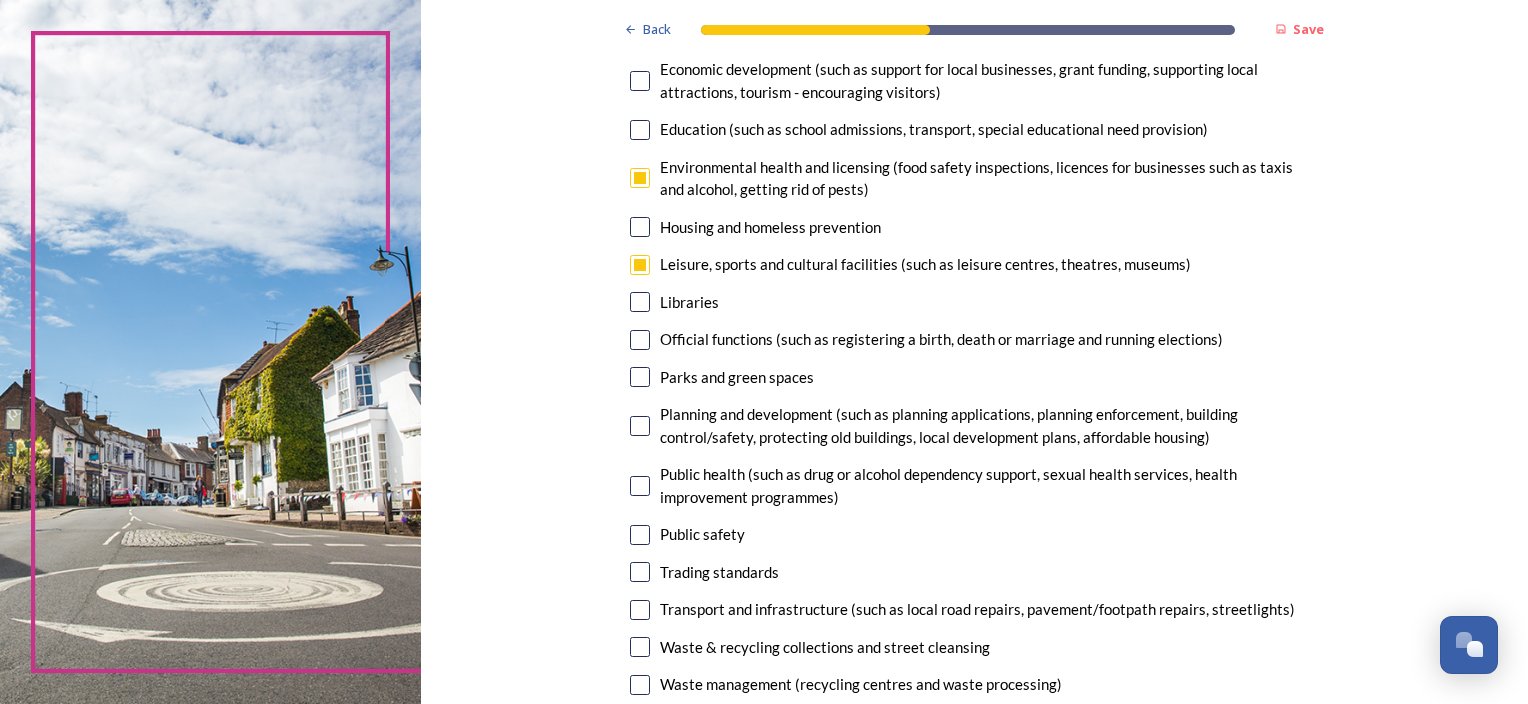 click at bounding box center [640, 377] 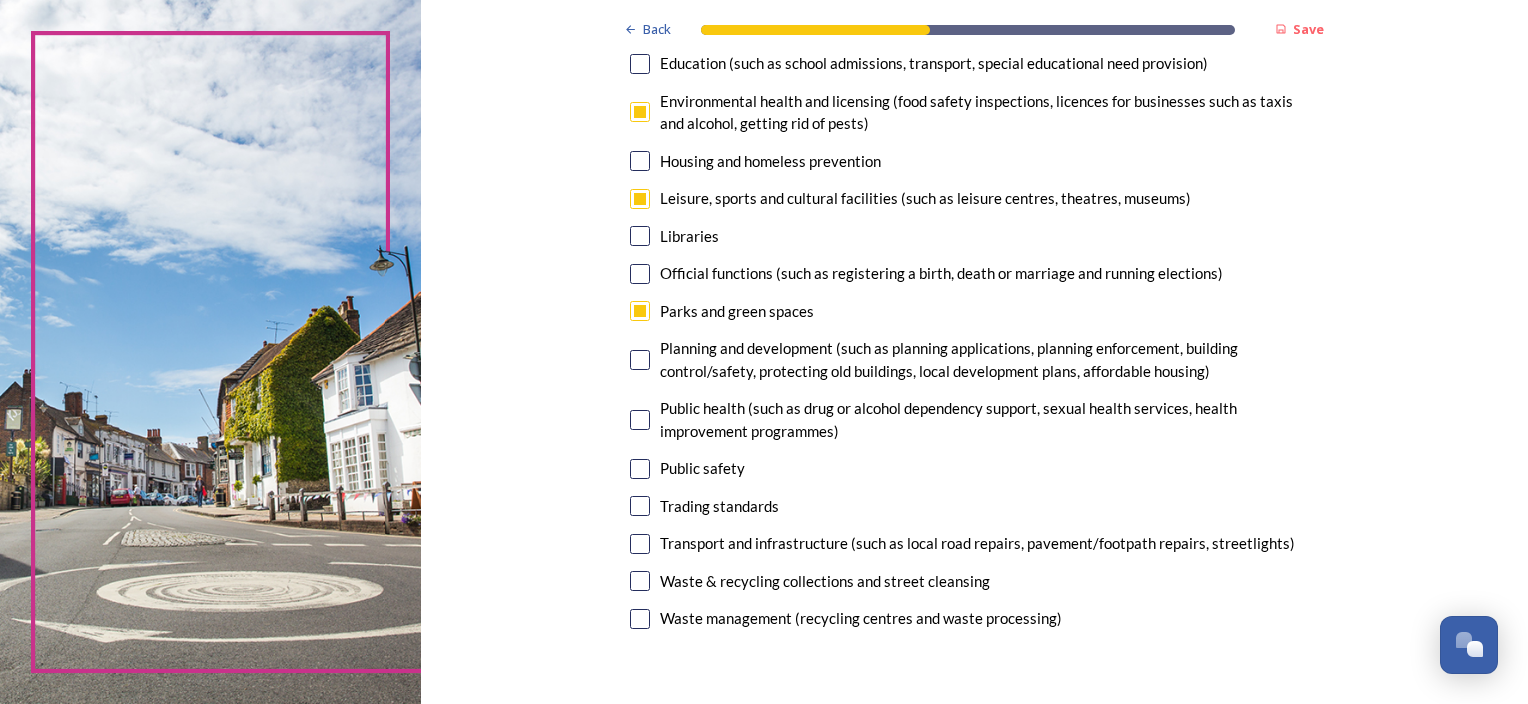 scroll, scrollTop: 500, scrollLeft: 0, axis: vertical 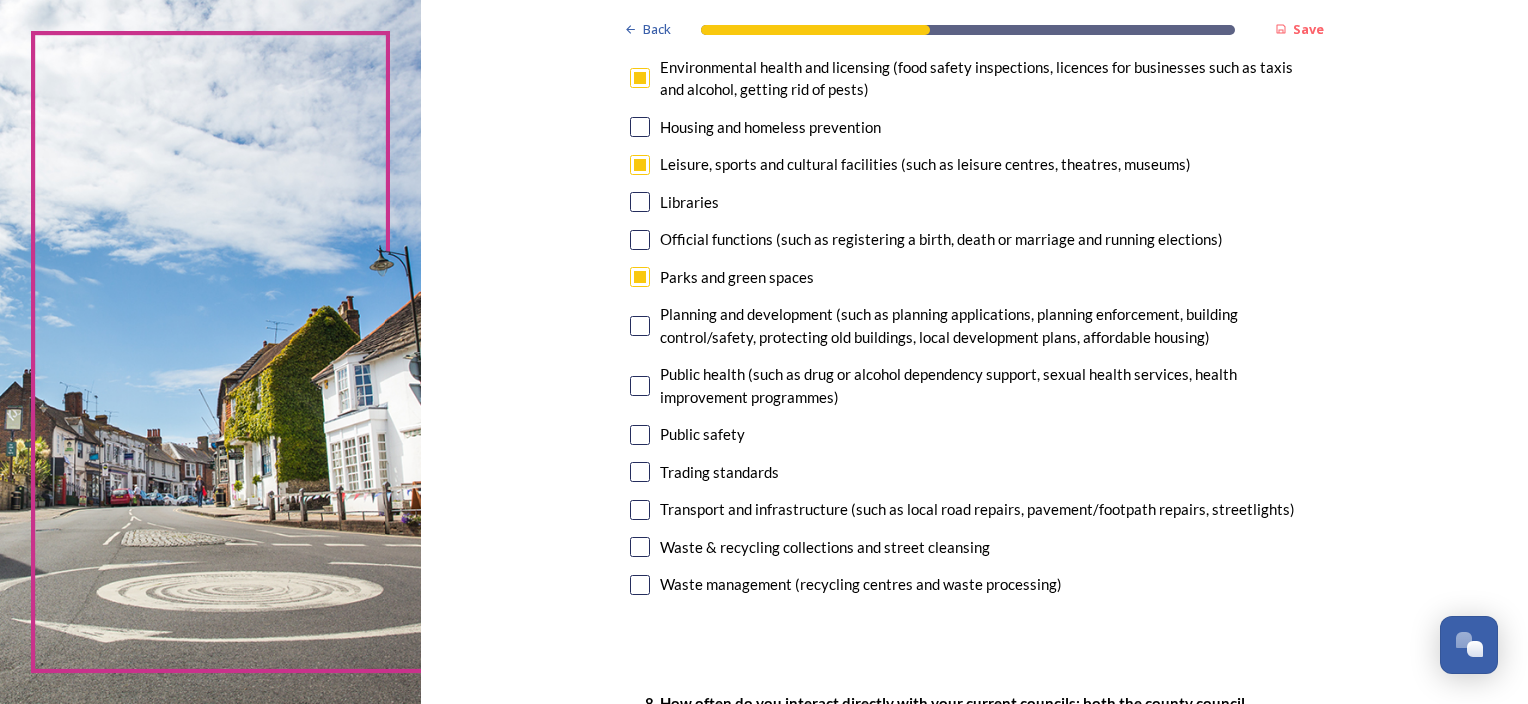 click at bounding box center [640, 435] 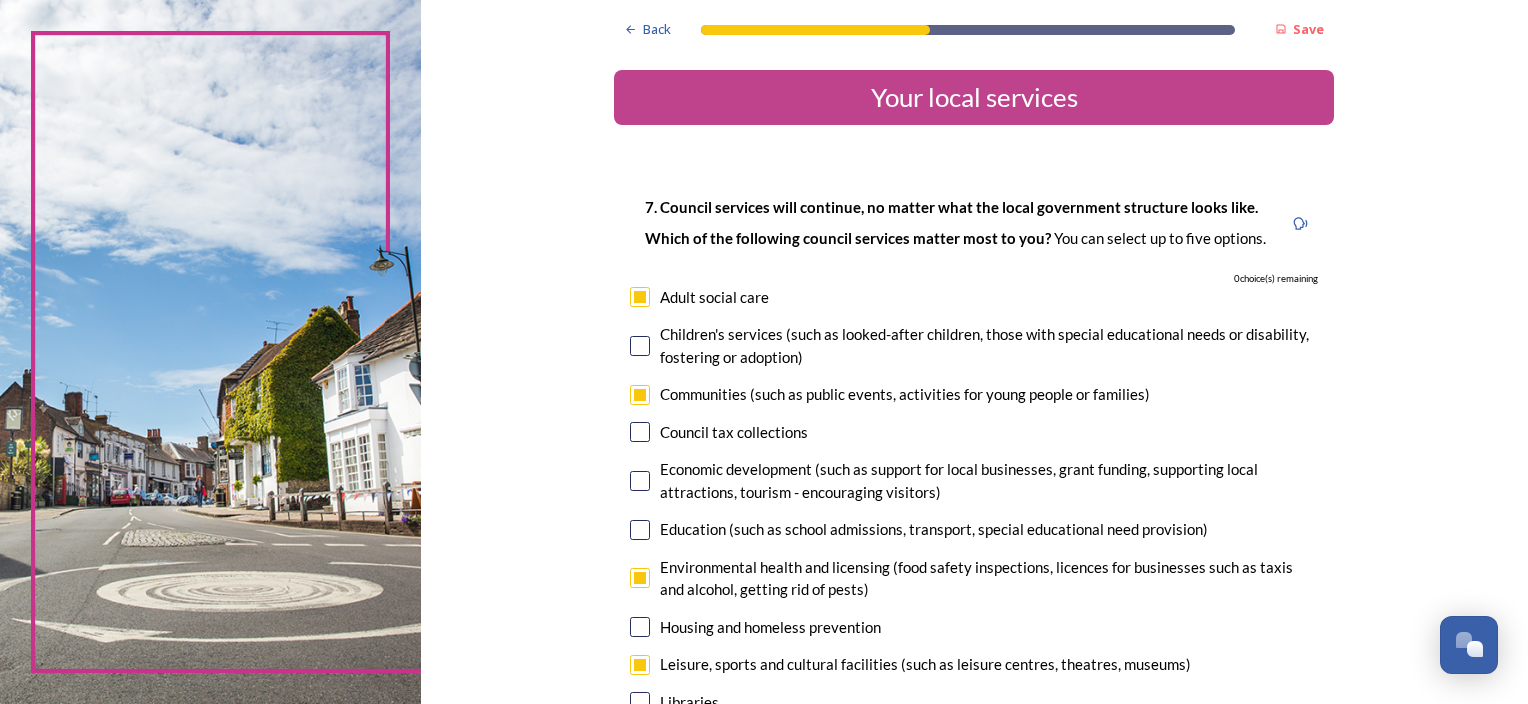 scroll, scrollTop: 200, scrollLeft: 0, axis: vertical 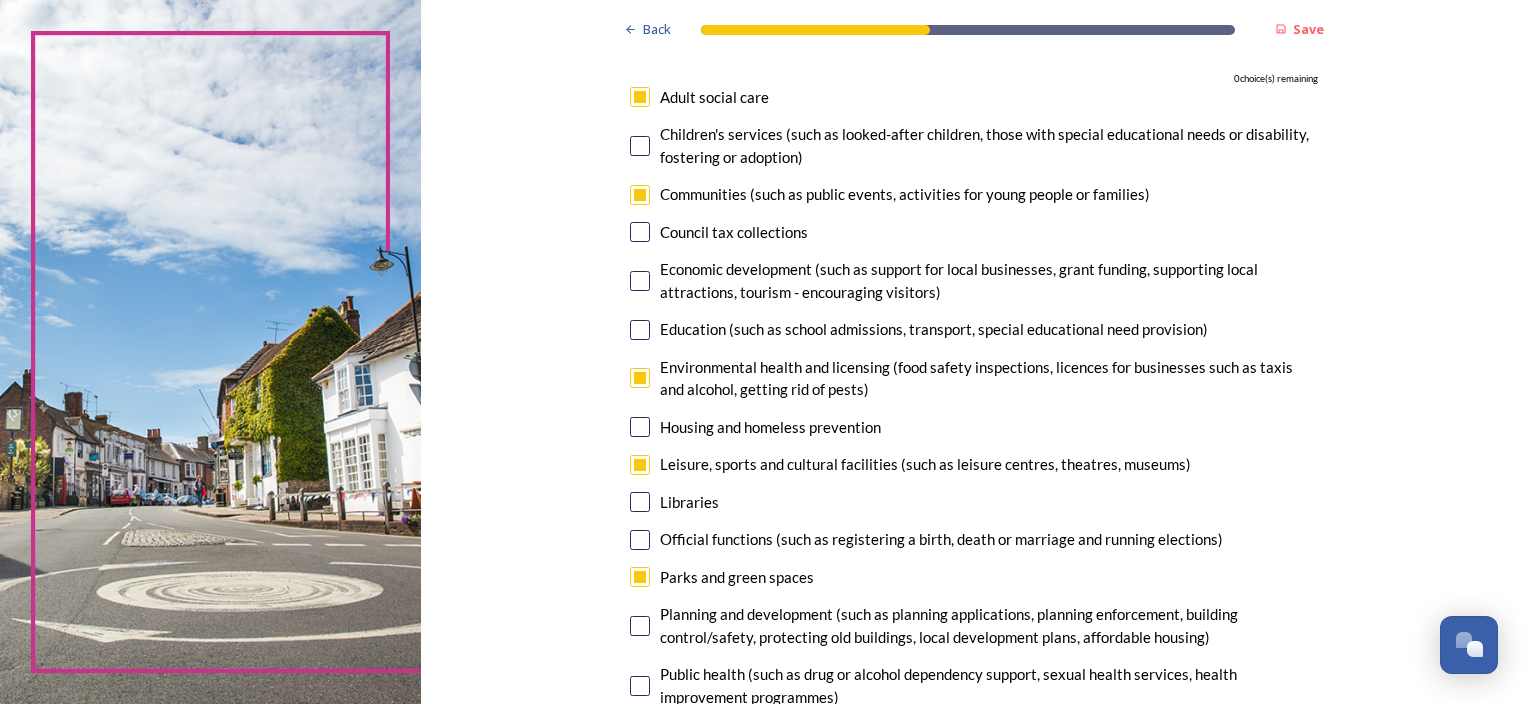 click at bounding box center [640, 378] 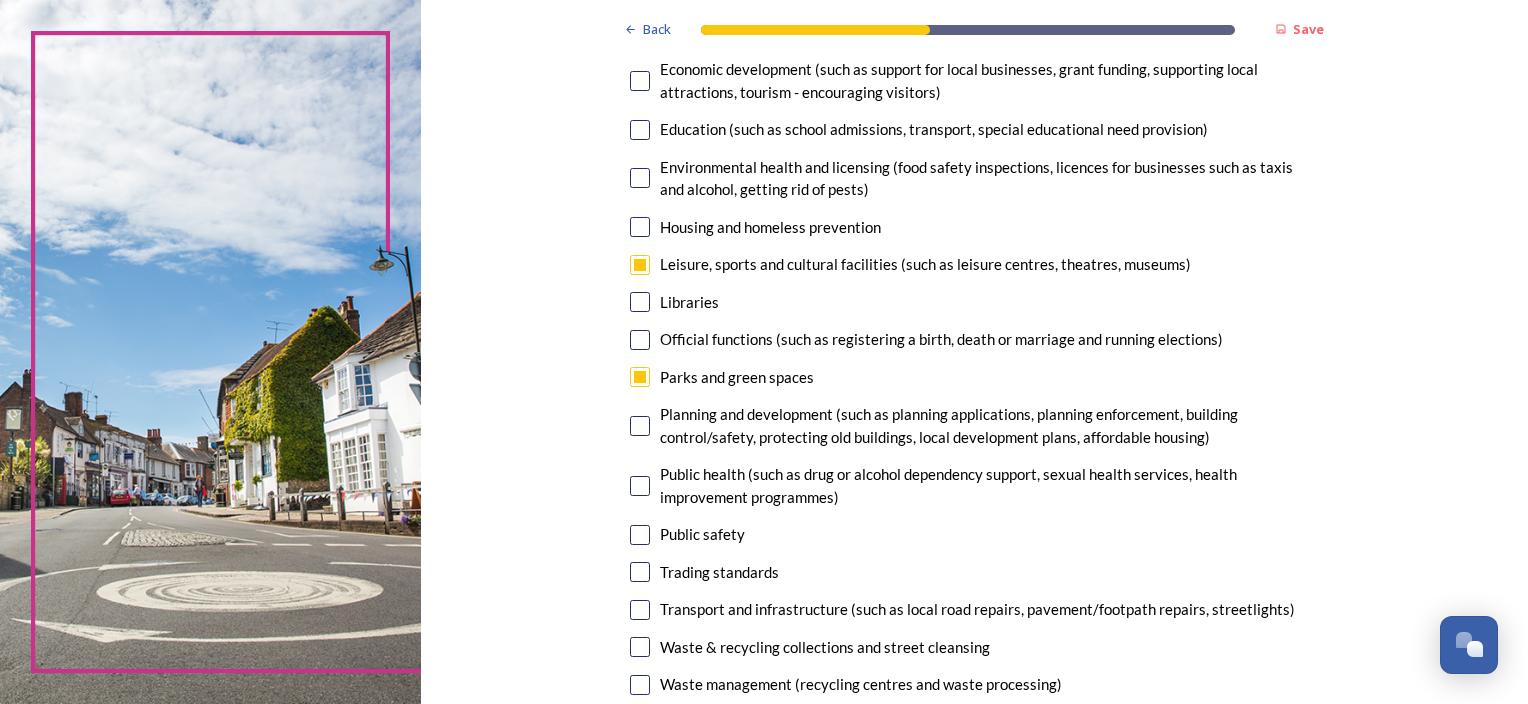 scroll, scrollTop: 500, scrollLeft: 0, axis: vertical 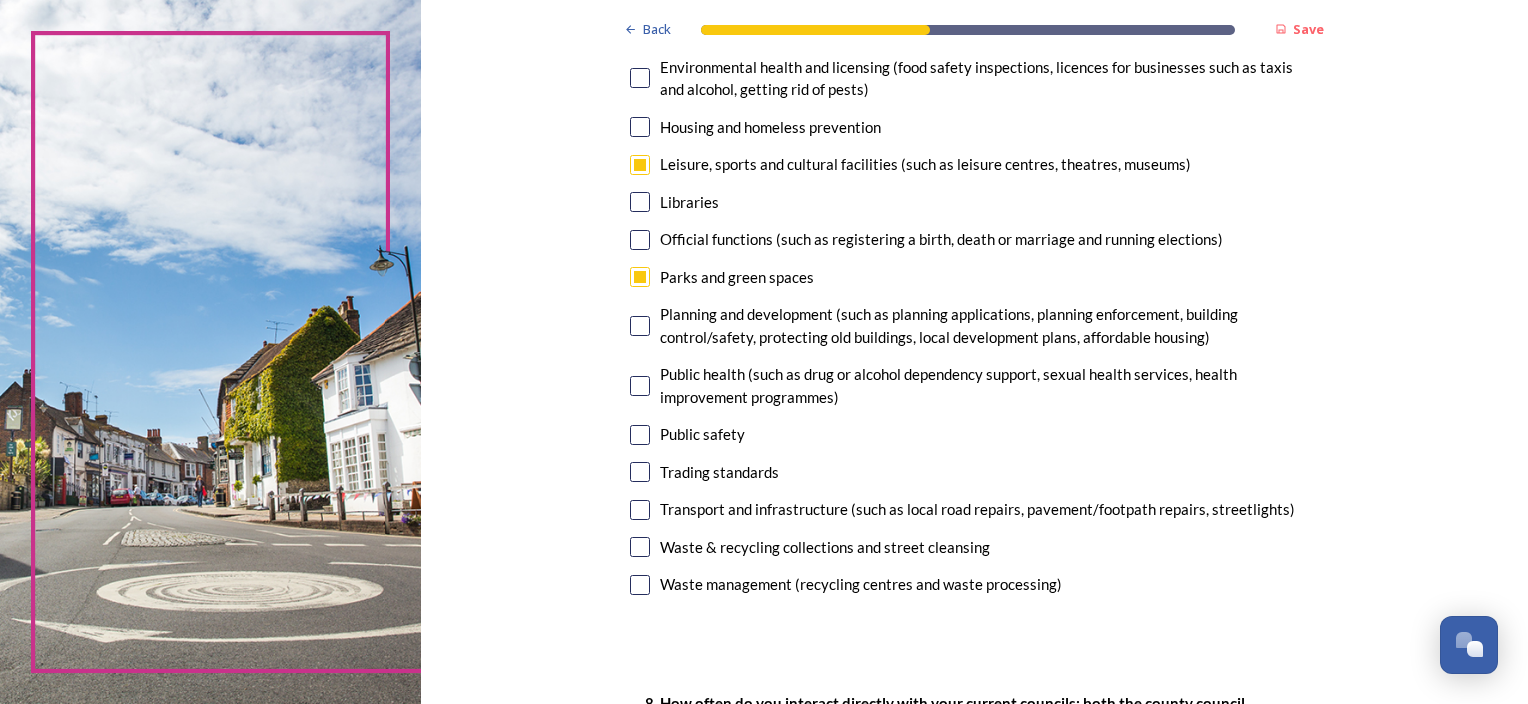 click at bounding box center (640, 435) 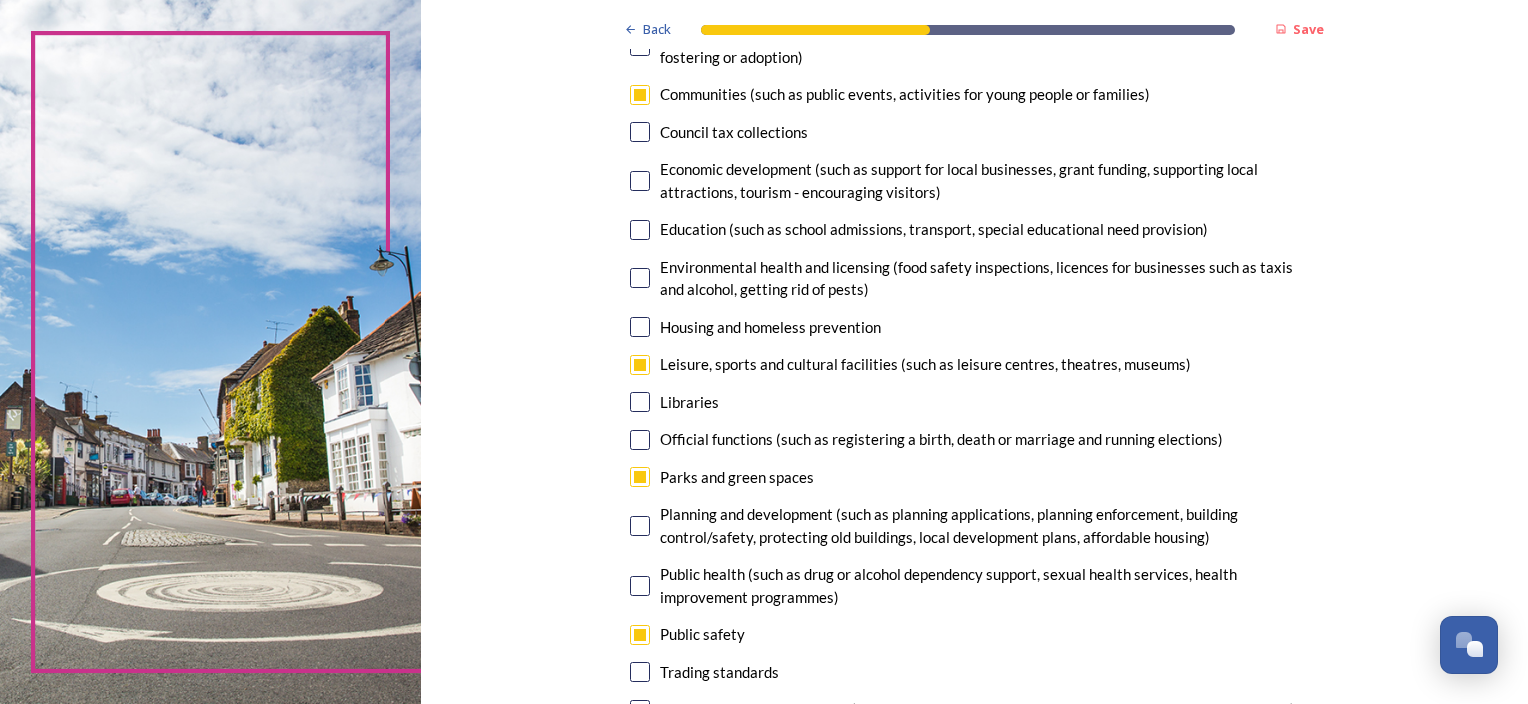 scroll, scrollTop: 200, scrollLeft: 0, axis: vertical 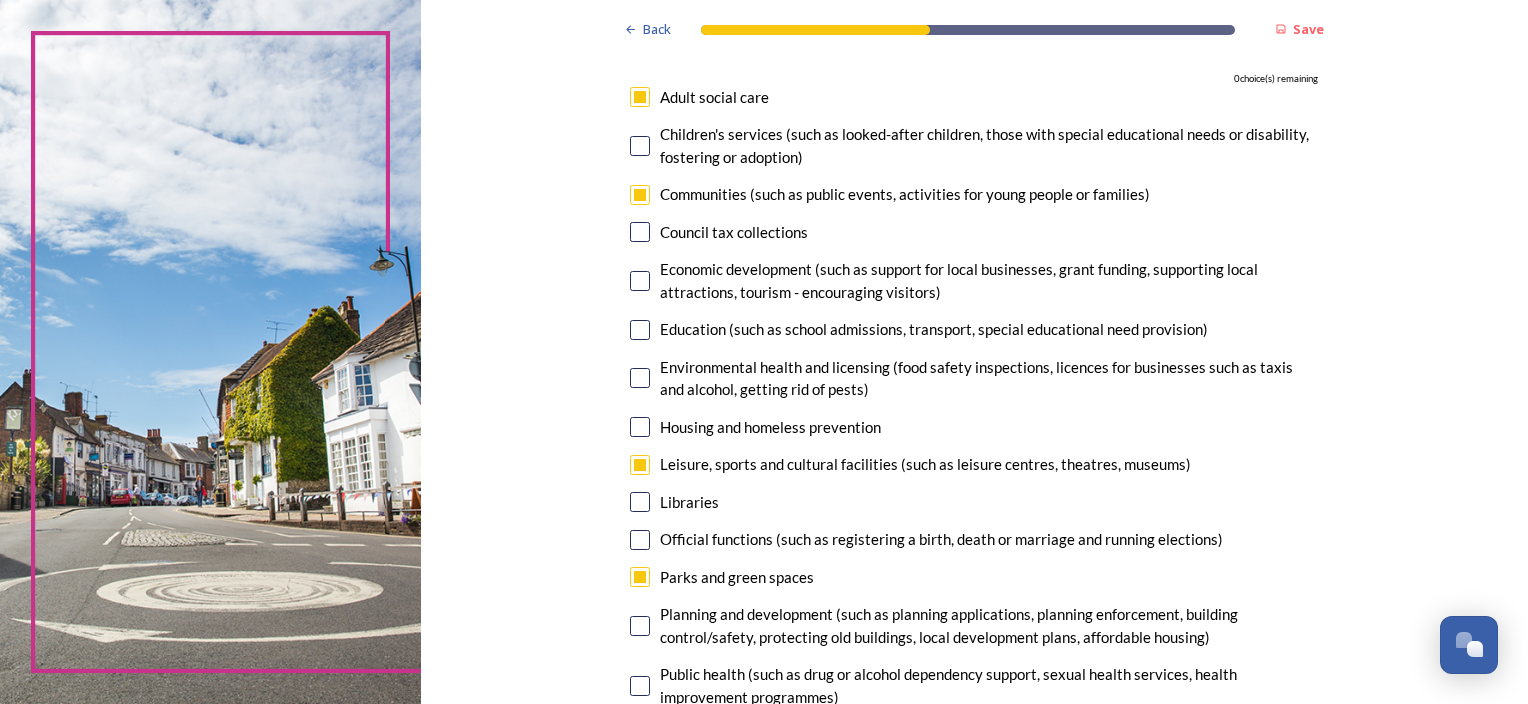 click at bounding box center (640, 97) 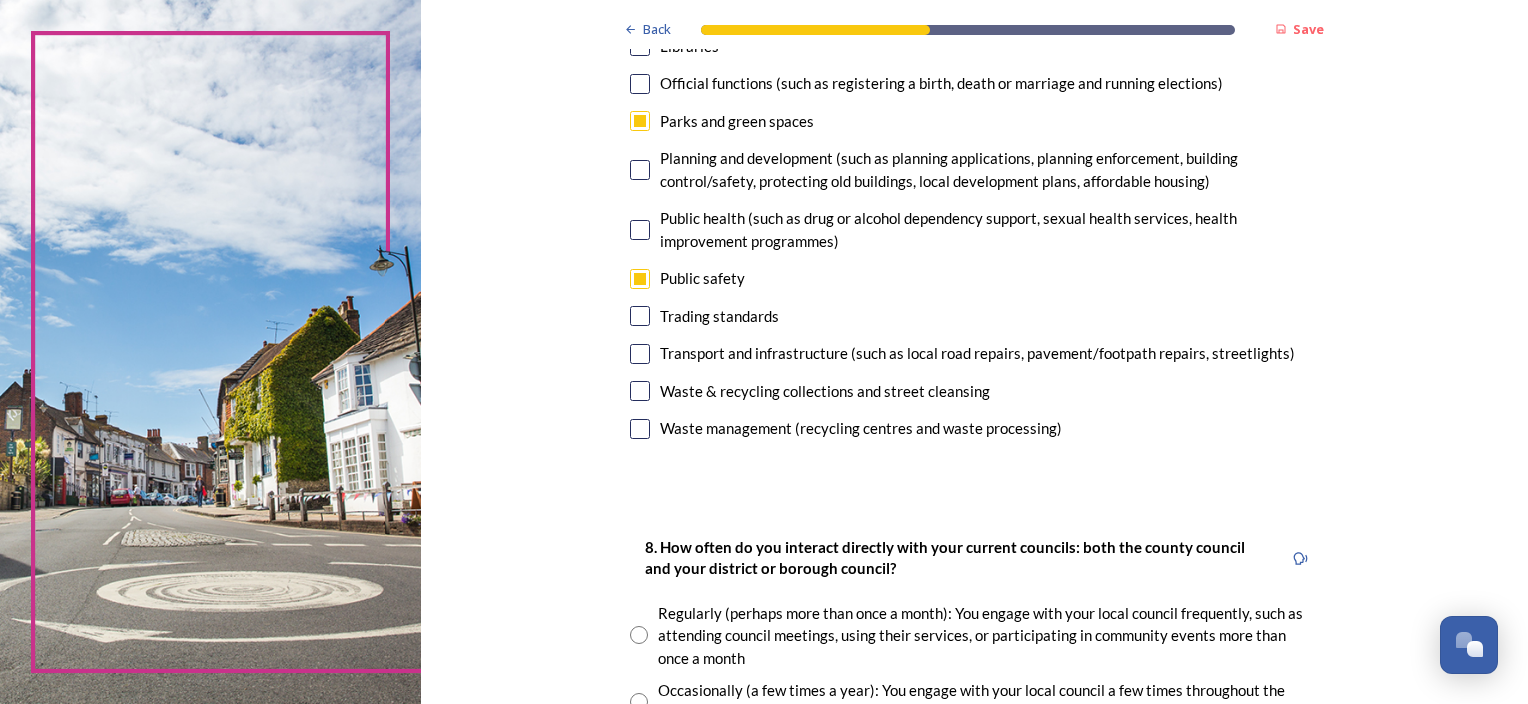 scroll, scrollTop: 700, scrollLeft: 0, axis: vertical 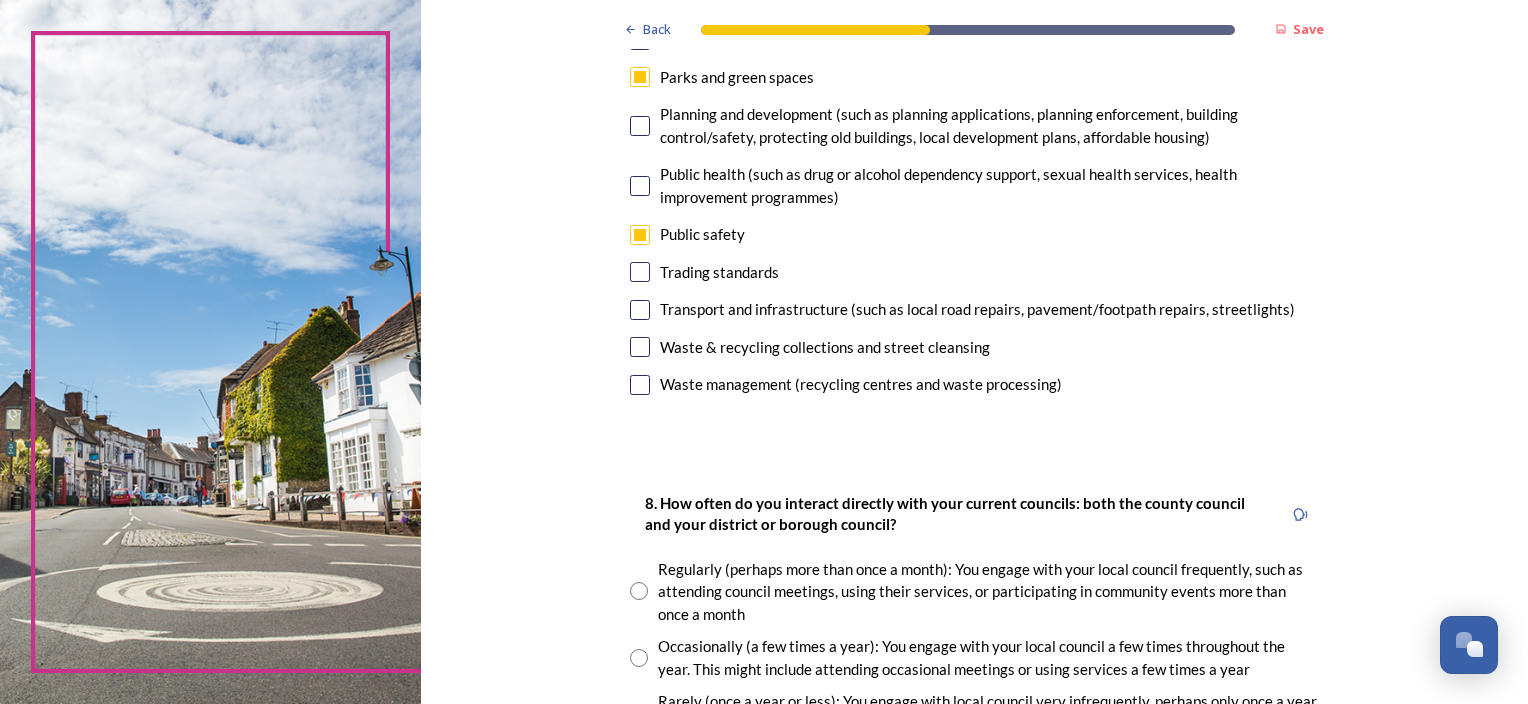 click at bounding box center [640, 310] 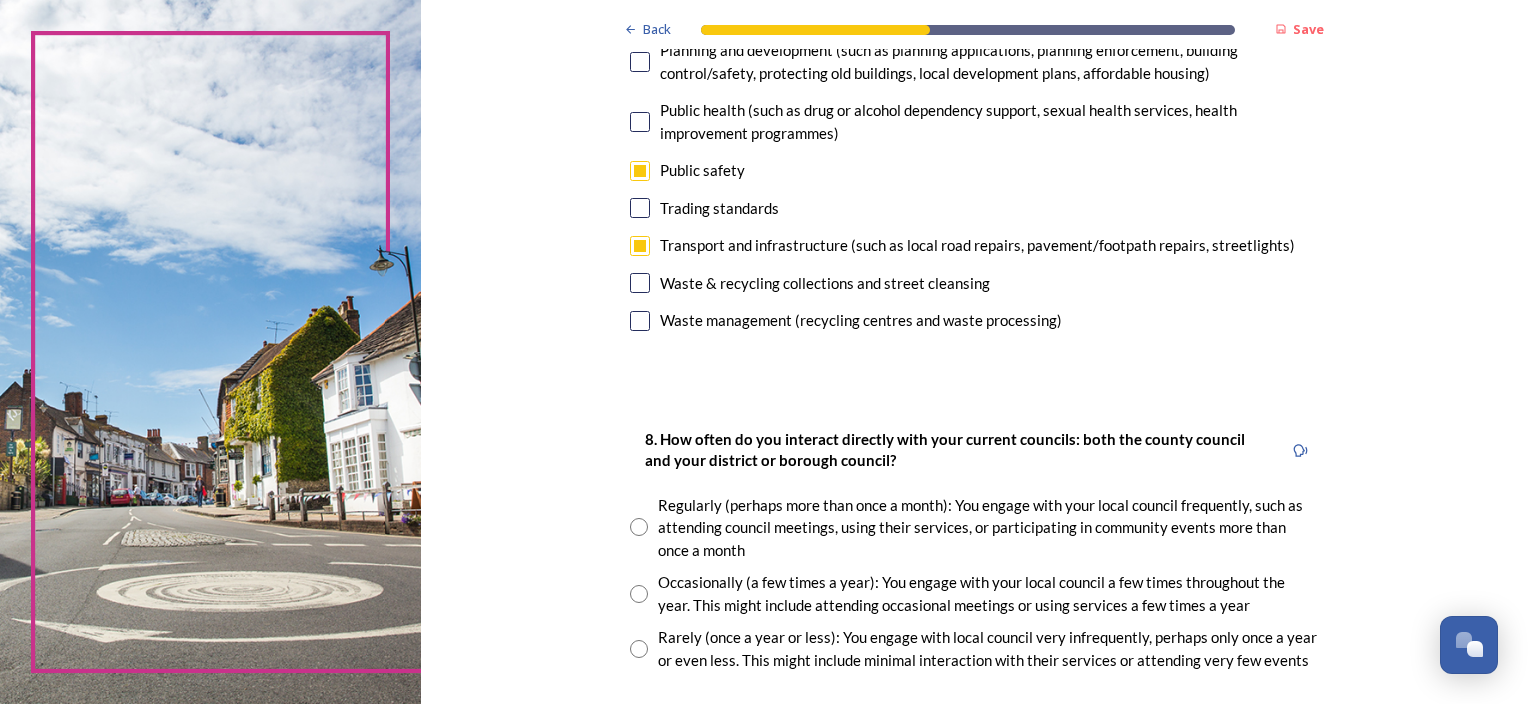scroll, scrollTop: 900, scrollLeft: 0, axis: vertical 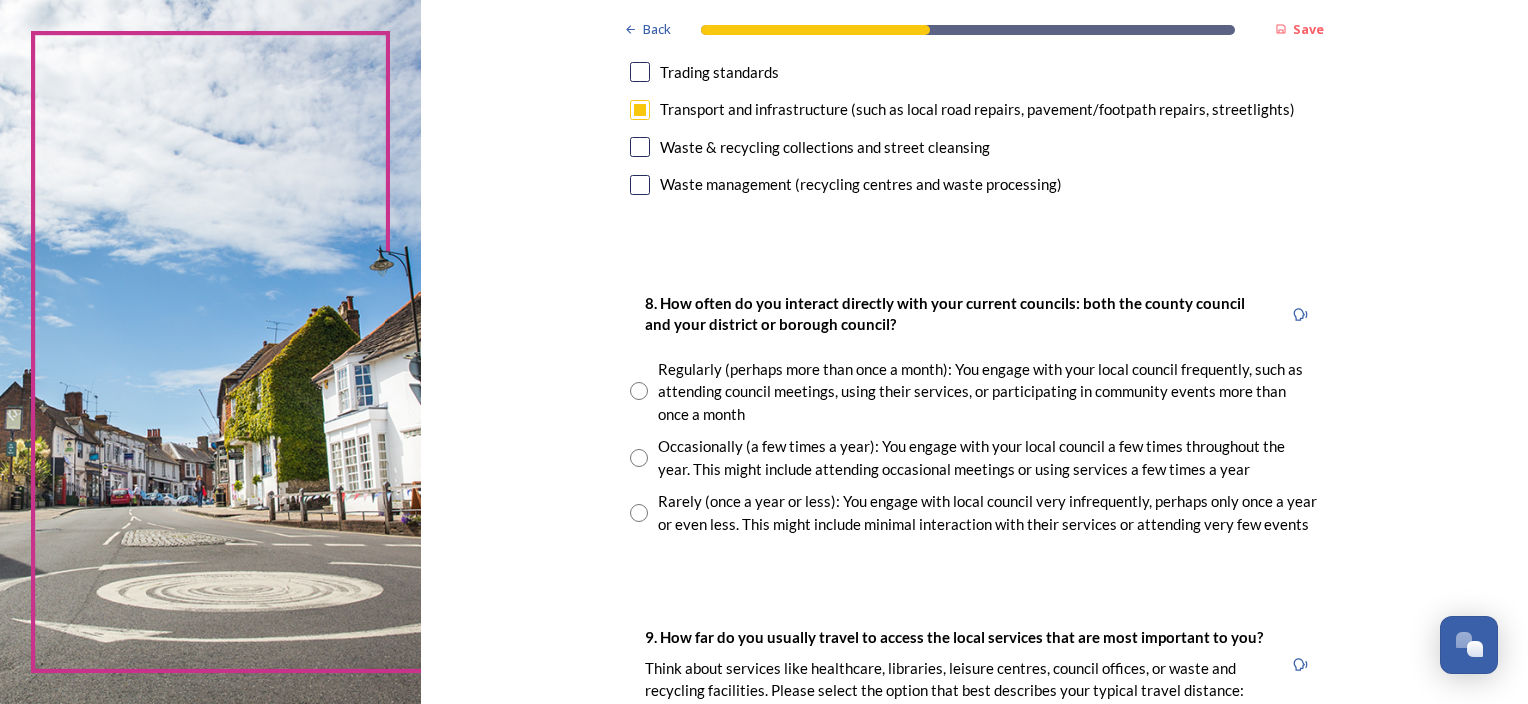 click at bounding box center [639, 513] 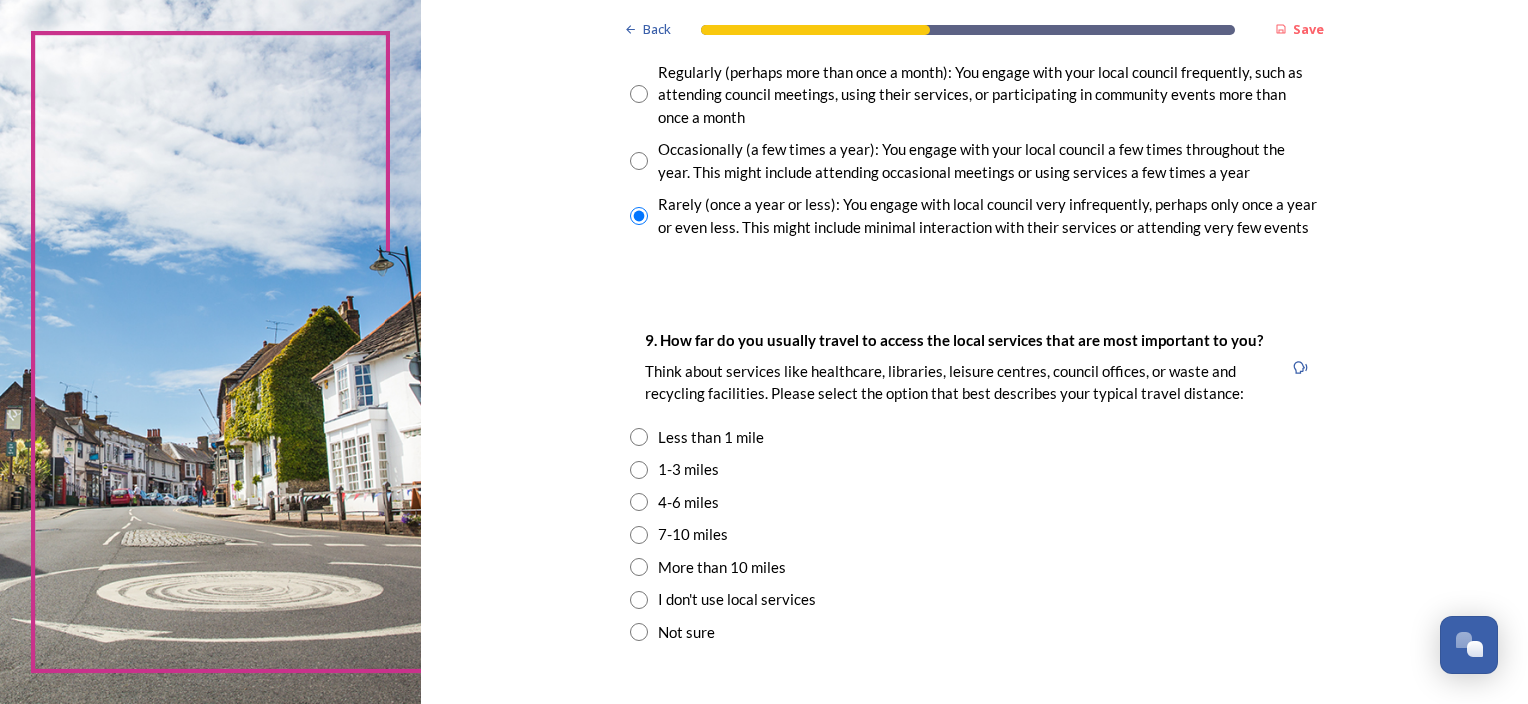 scroll, scrollTop: 1200, scrollLeft: 0, axis: vertical 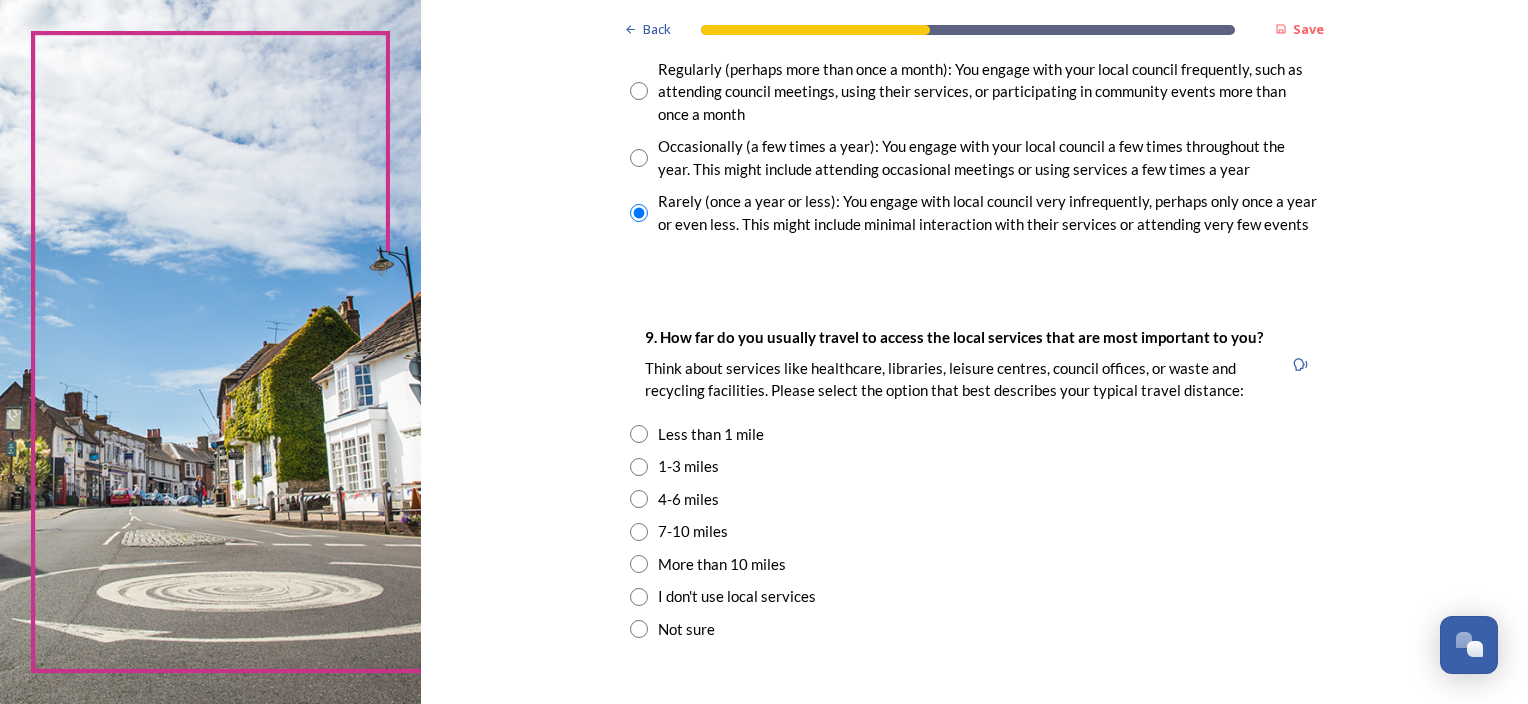 click at bounding box center [639, 564] 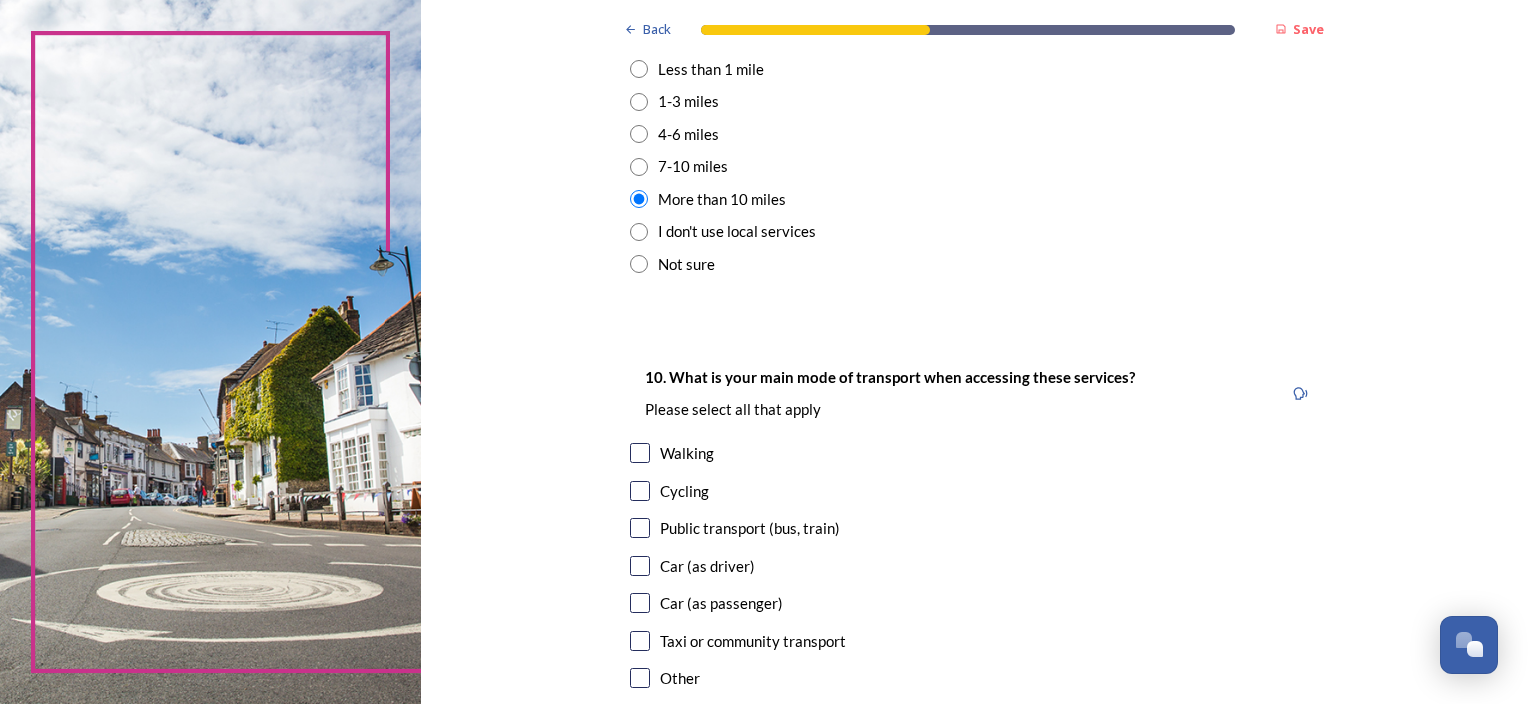 scroll, scrollTop: 1600, scrollLeft: 0, axis: vertical 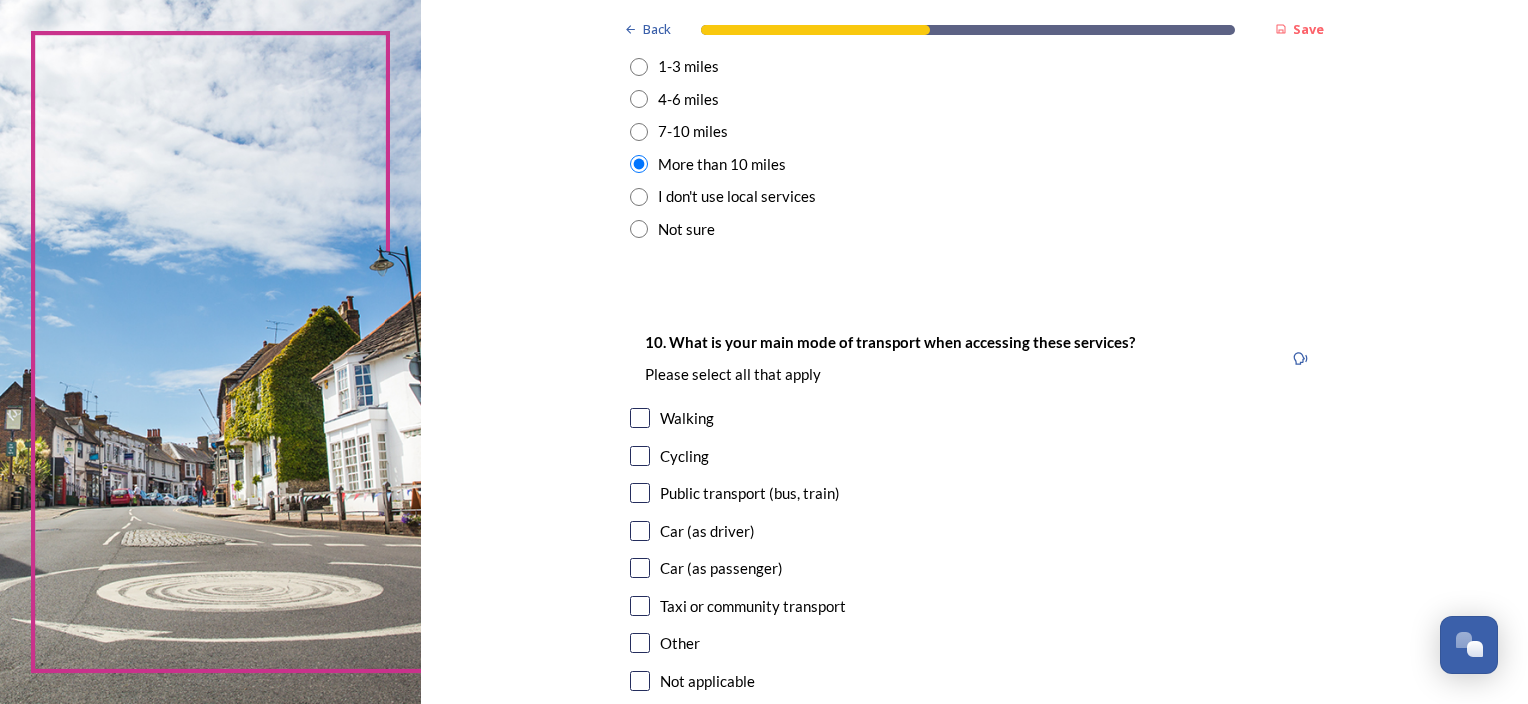 click at bounding box center [640, 531] 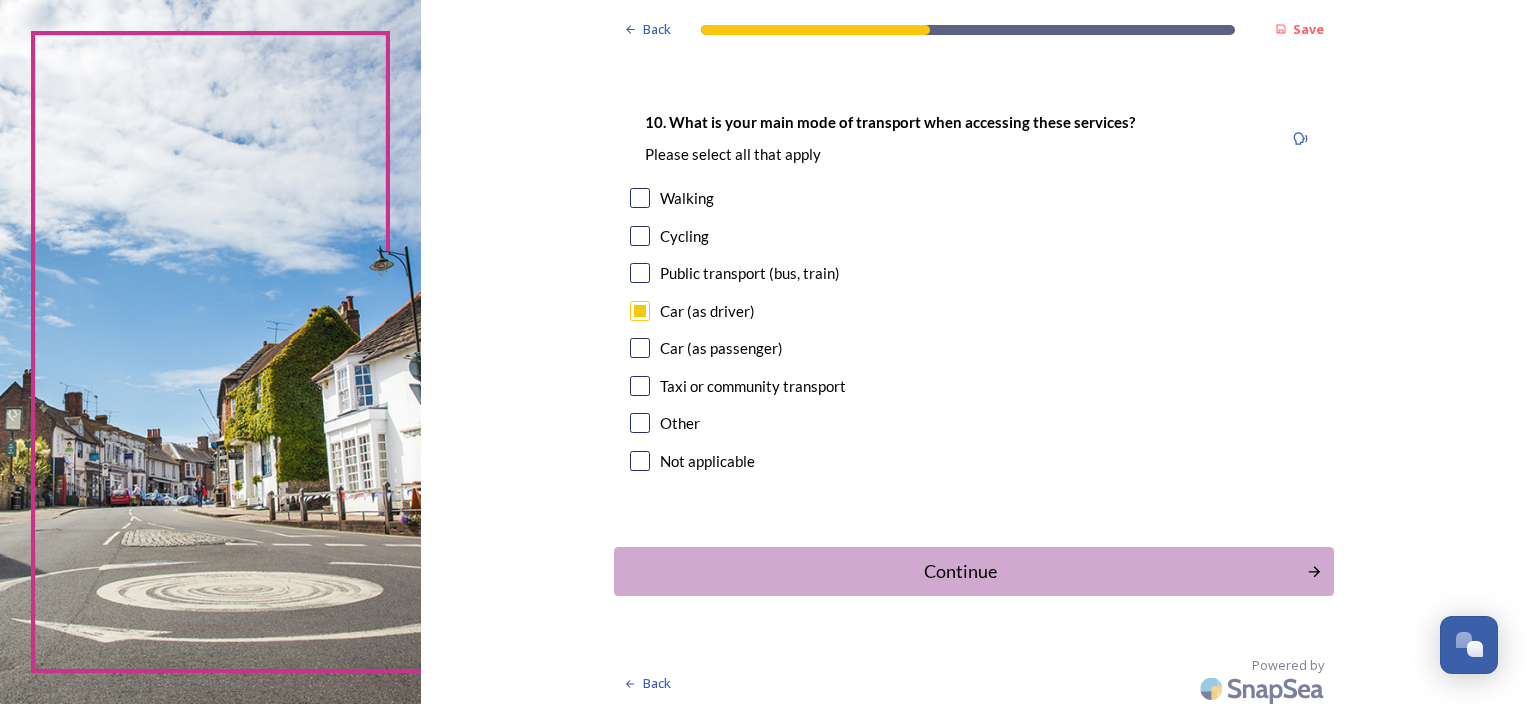 scroll, scrollTop: 1828, scrollLeft: 0, axis: vertical 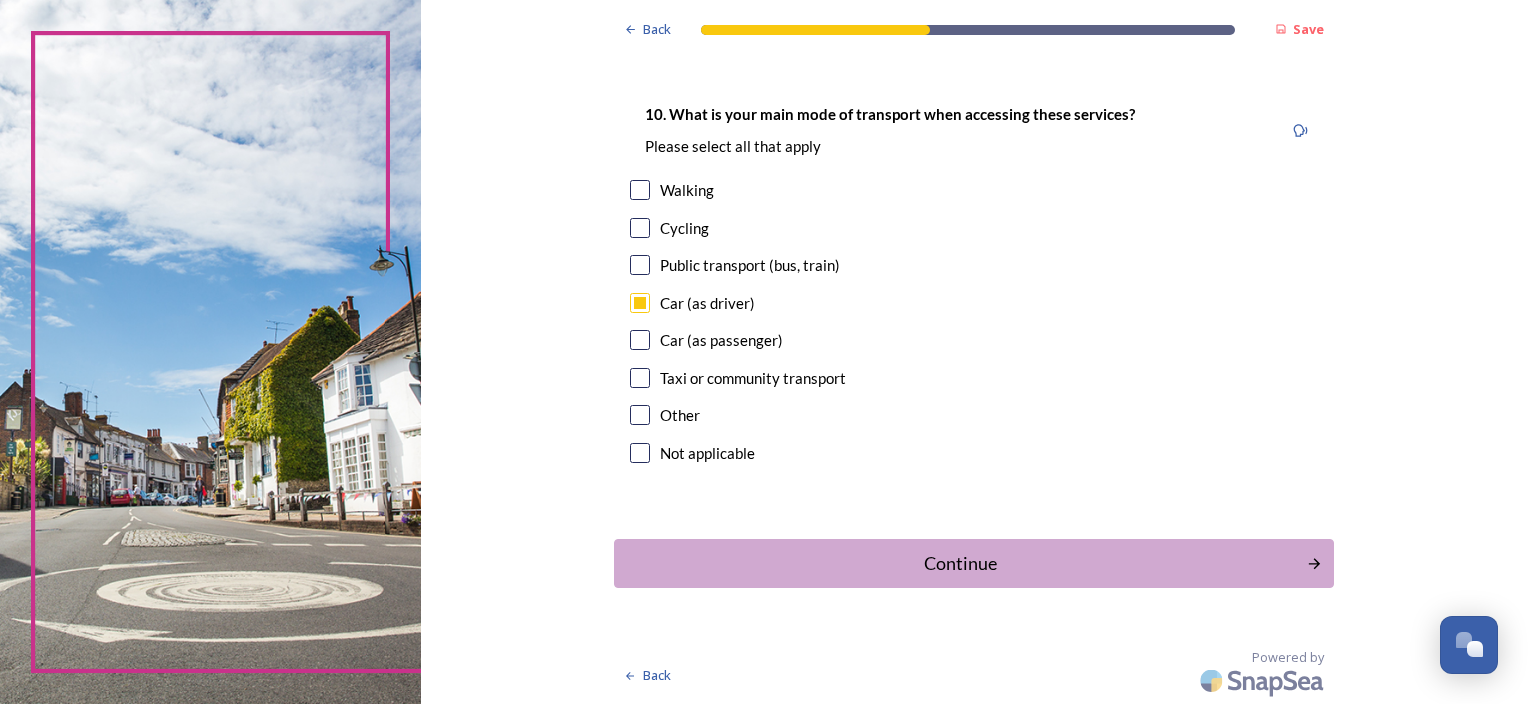 click on "Continue" at bounding box center [960, 563] 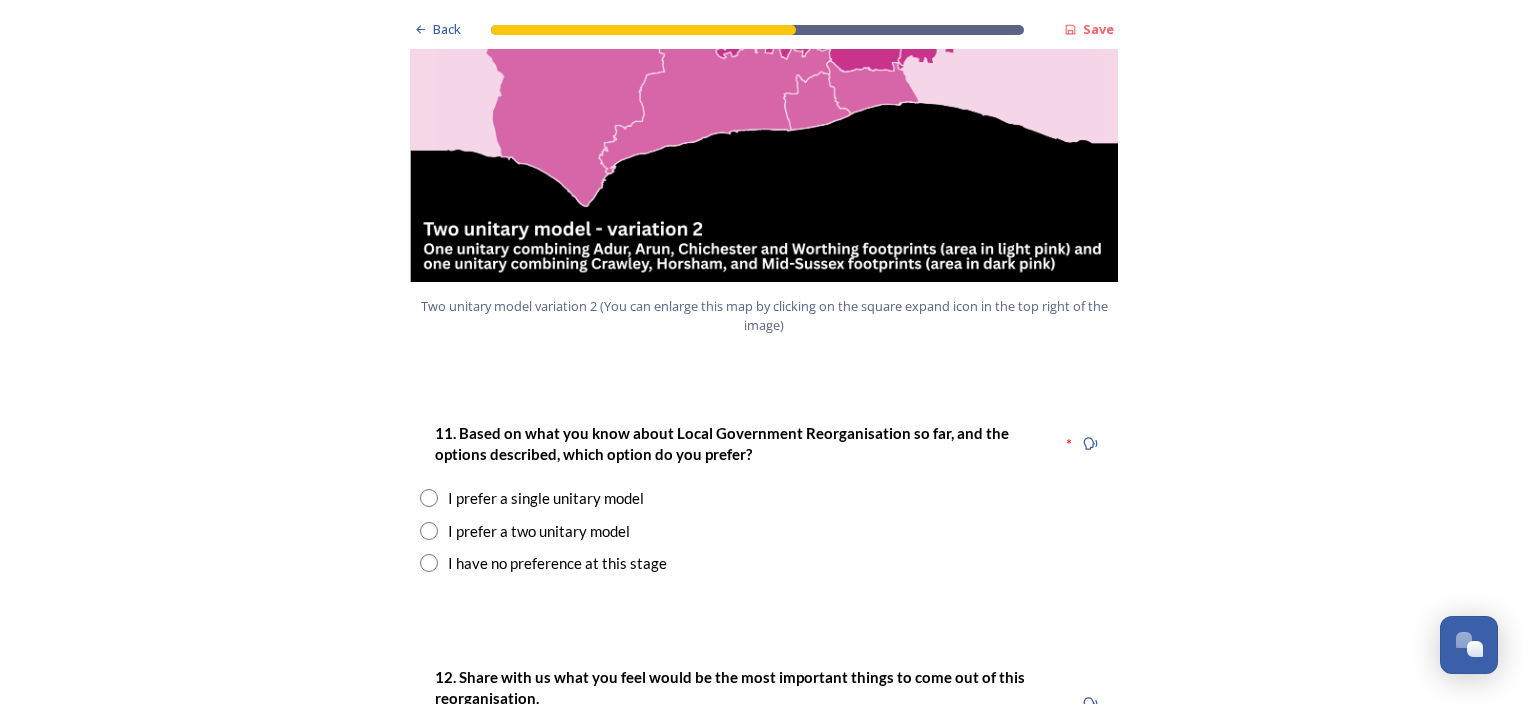 scroll, scrollTop: 2400, scrollLeft: 0, axis: vertical 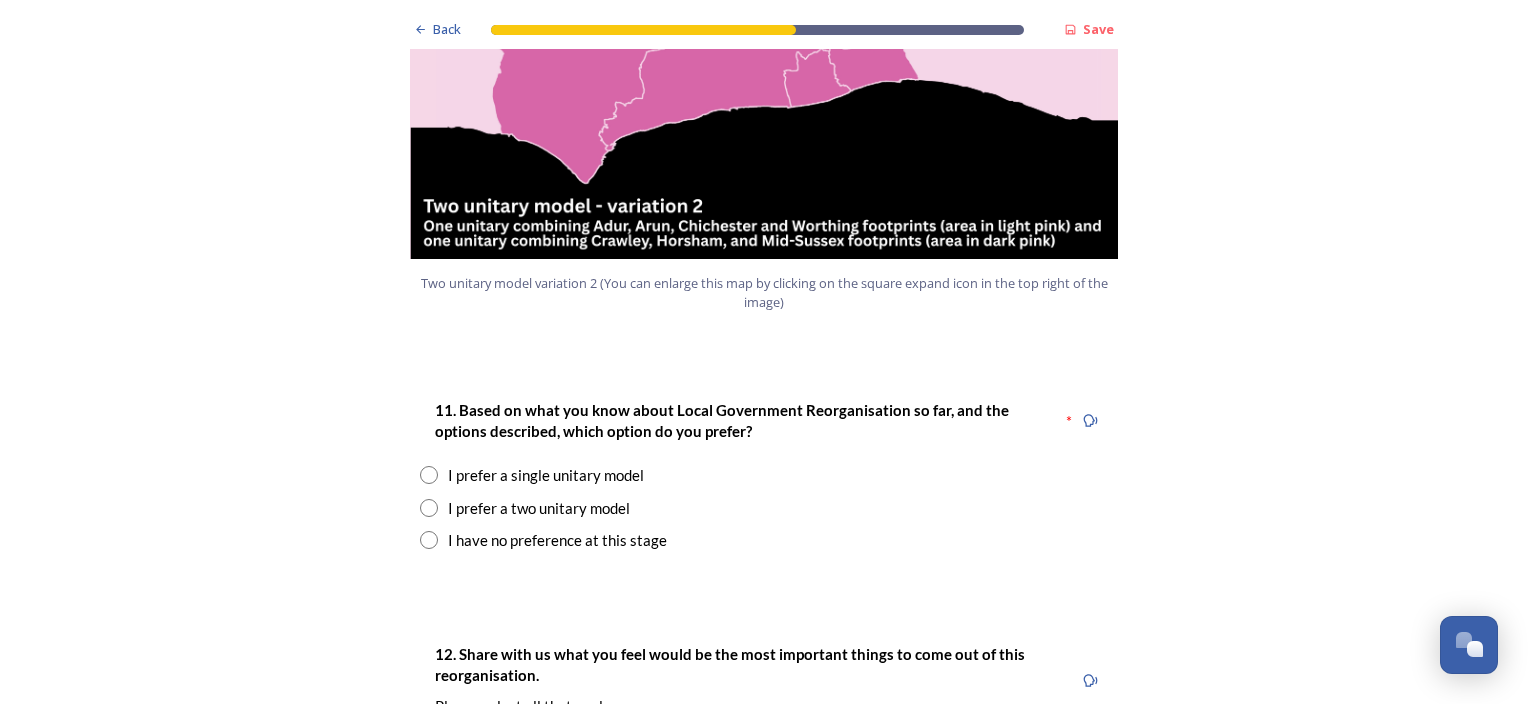 click on "I prefer a two unitary model" at bounding box center [539, 508] 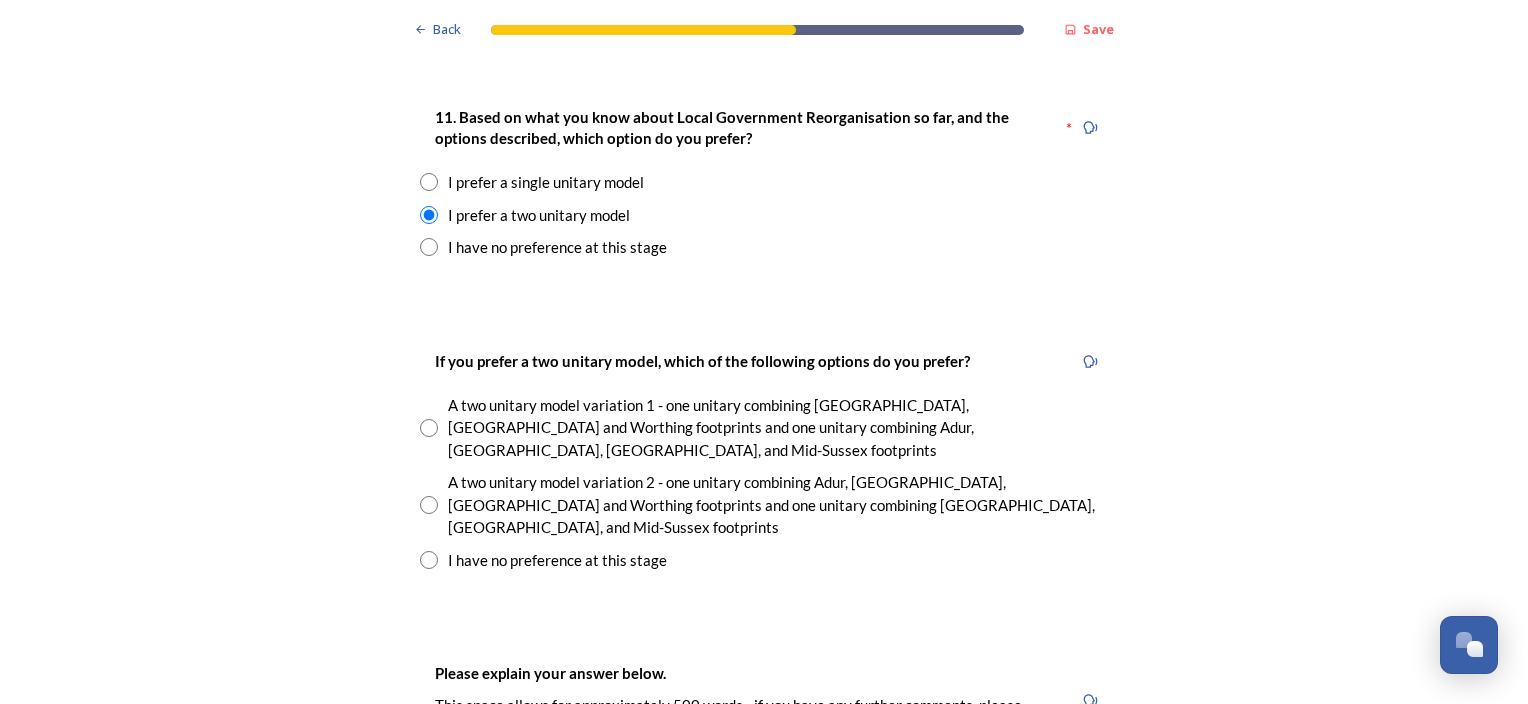 scroll, scrollTop: 2700, scrollLeft: 0, axis: vertical 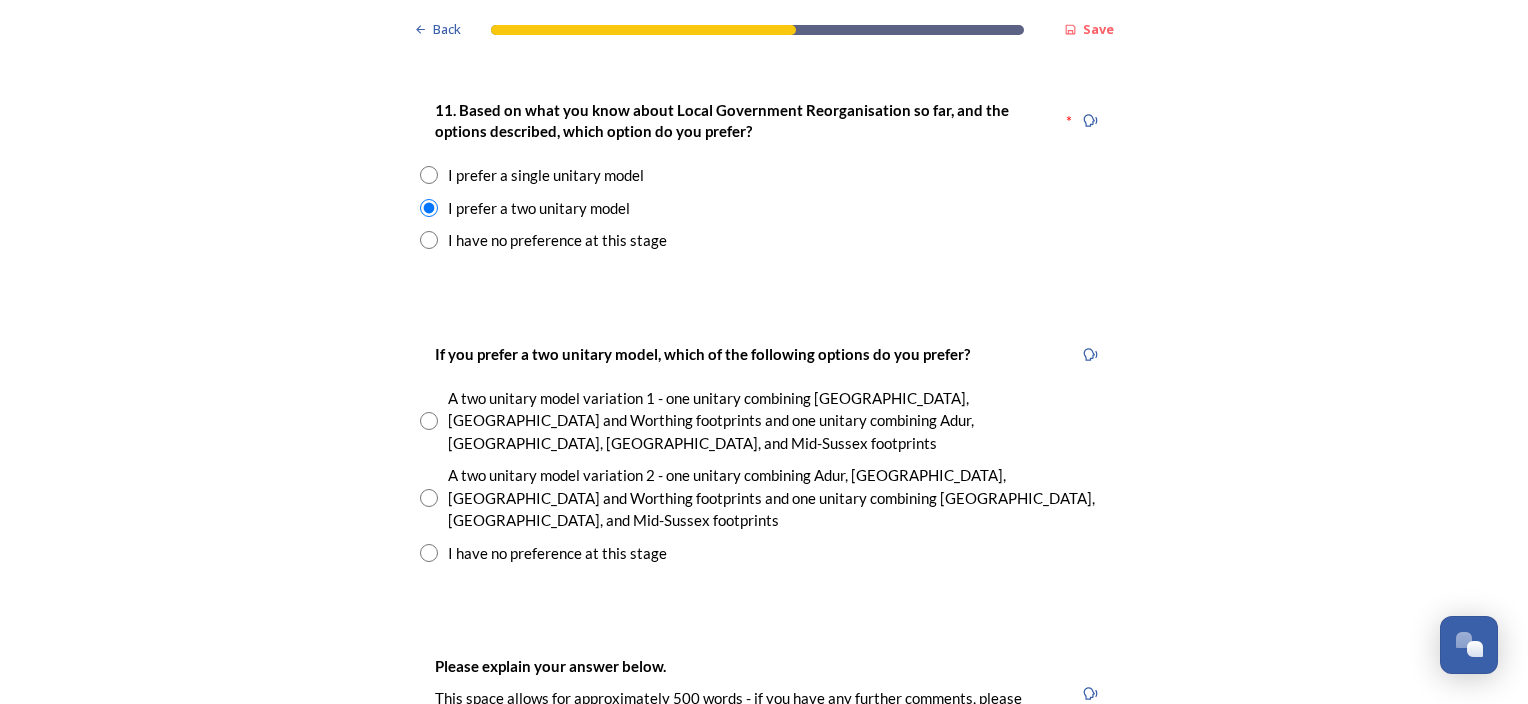 click at bounding box center [429, 421] 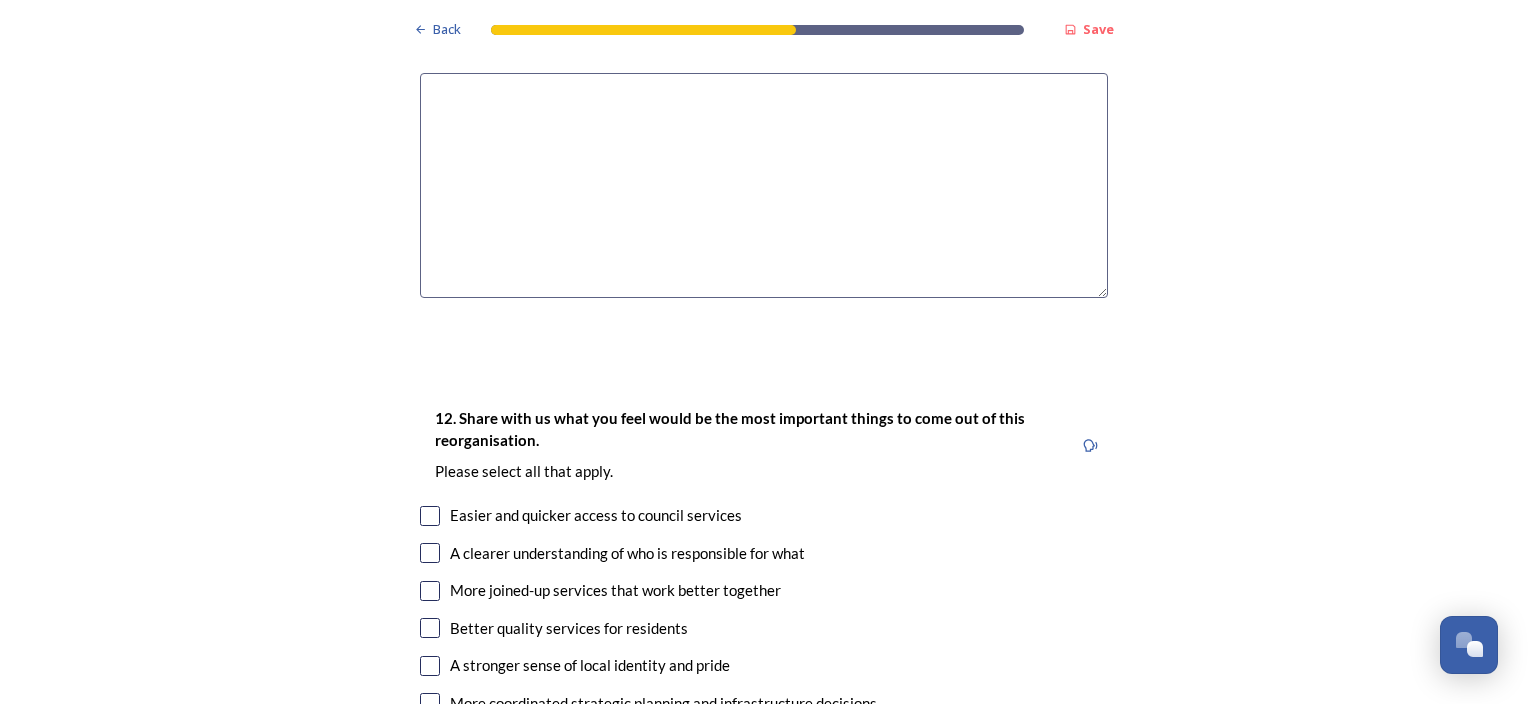 scroll, scrollTop: 3500, scrollLeft: 0, axis: vertical 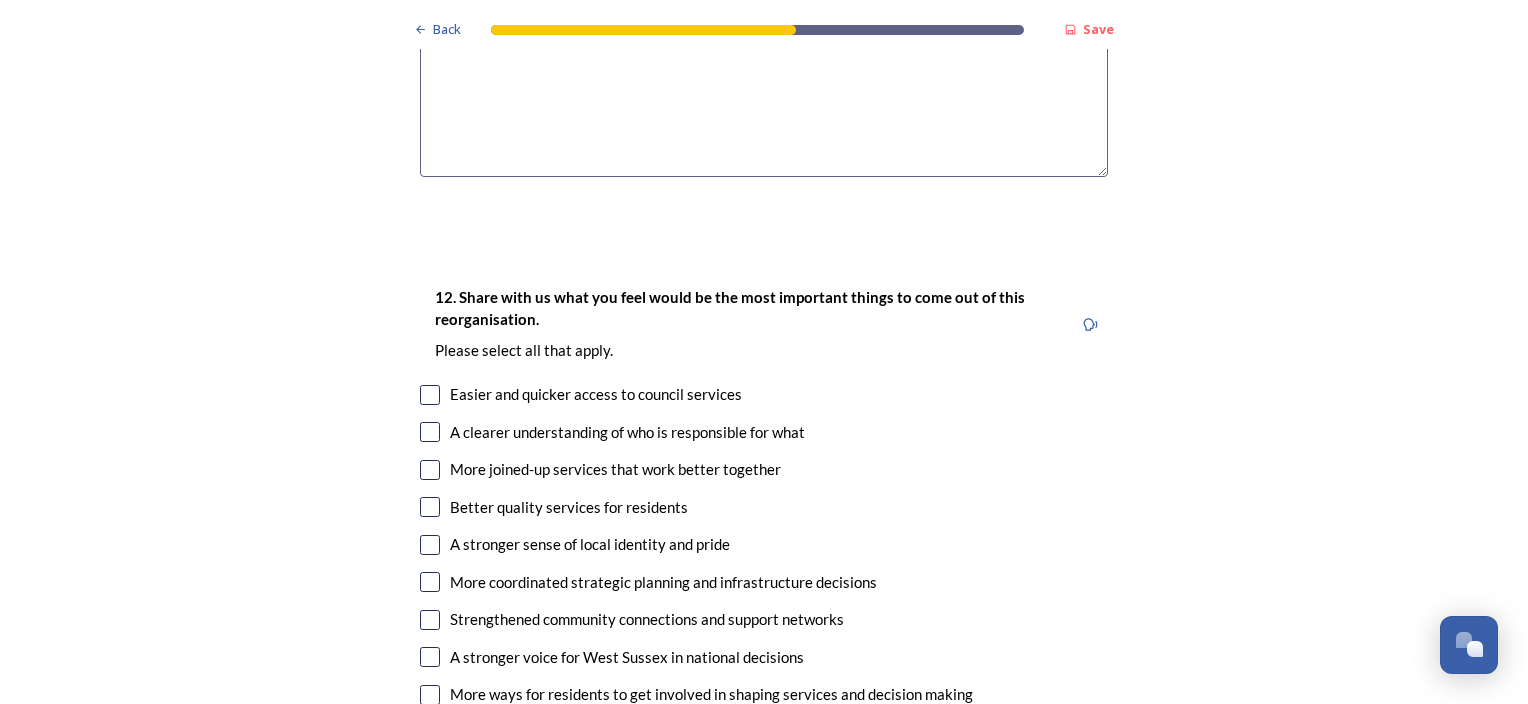 click at bounding box center [430, 395] 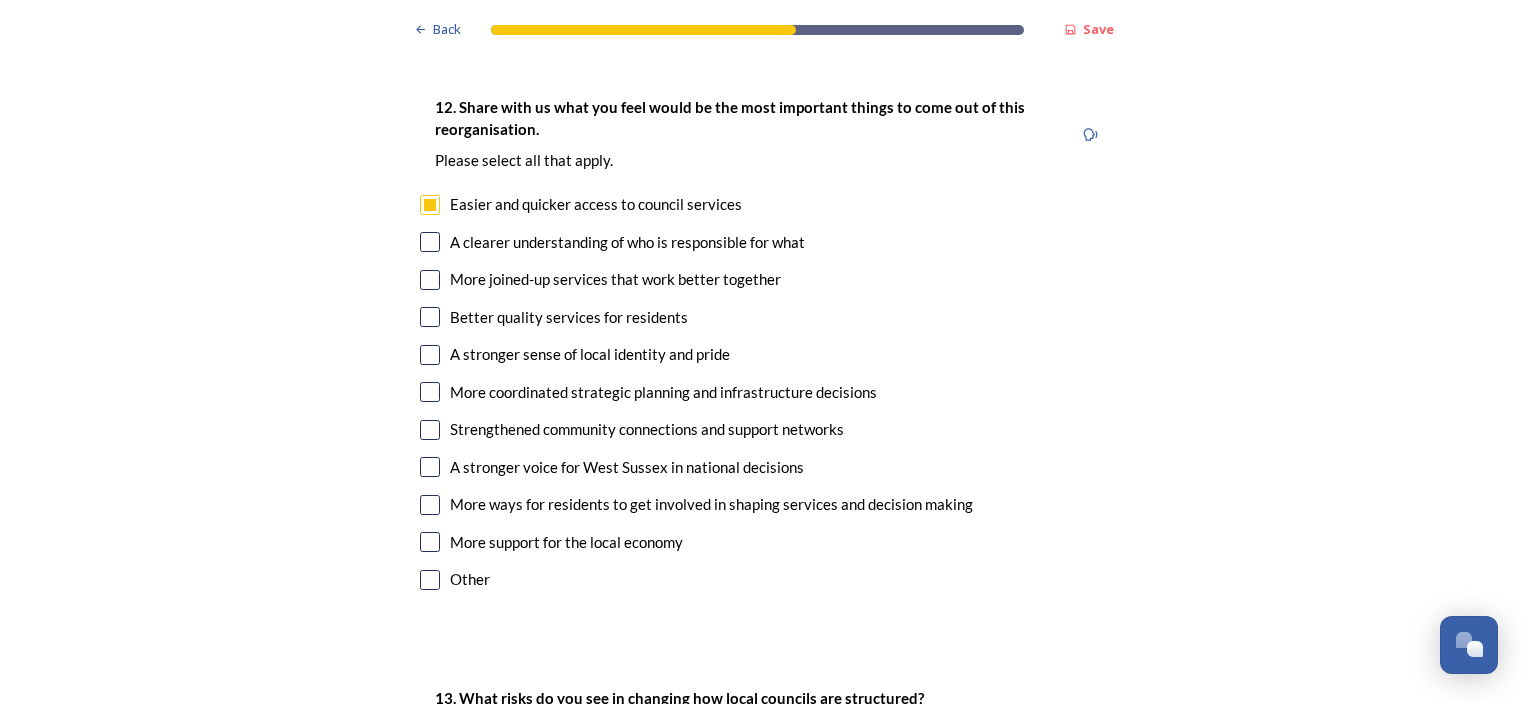 scroll, scrollTop: 3700, scrollLeft: 0, axis: vertical 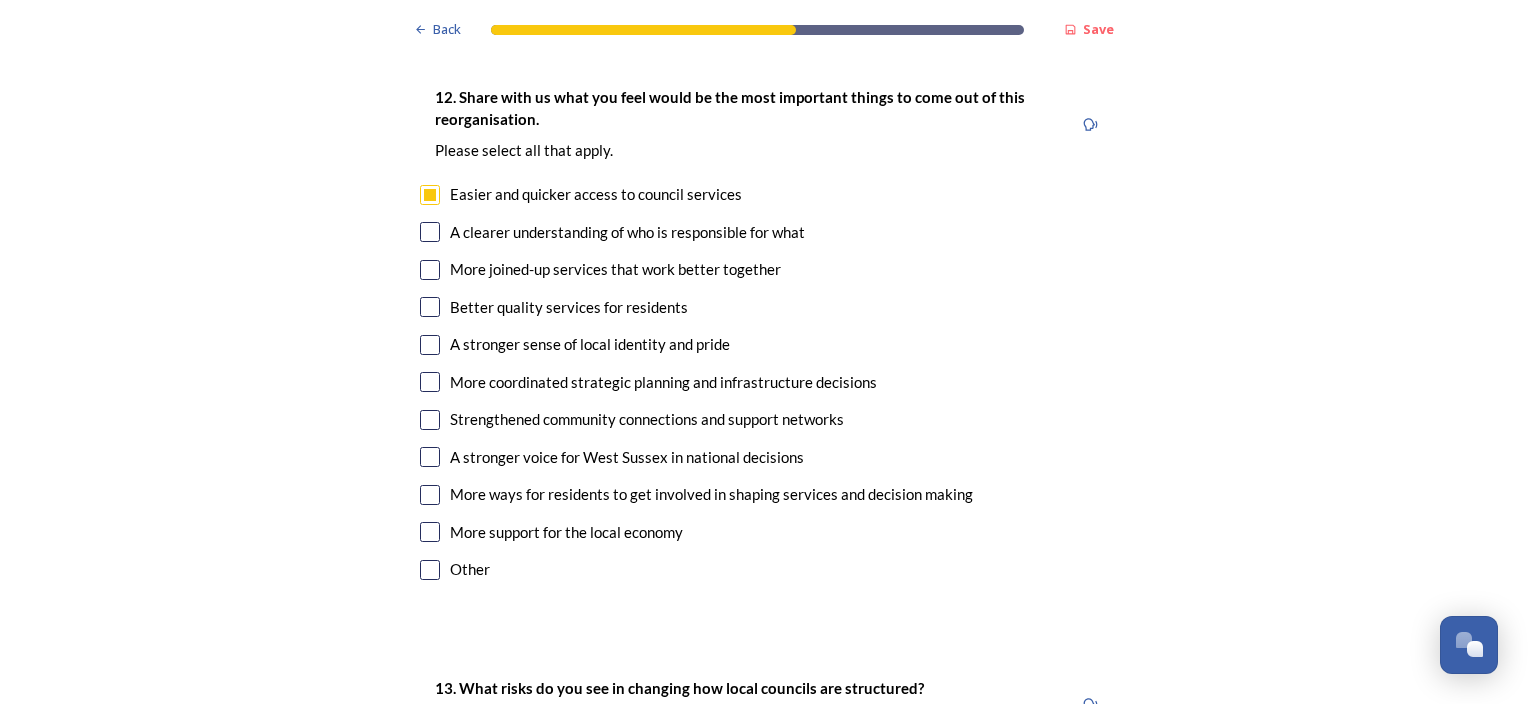 click at bounding box center (430, 232) 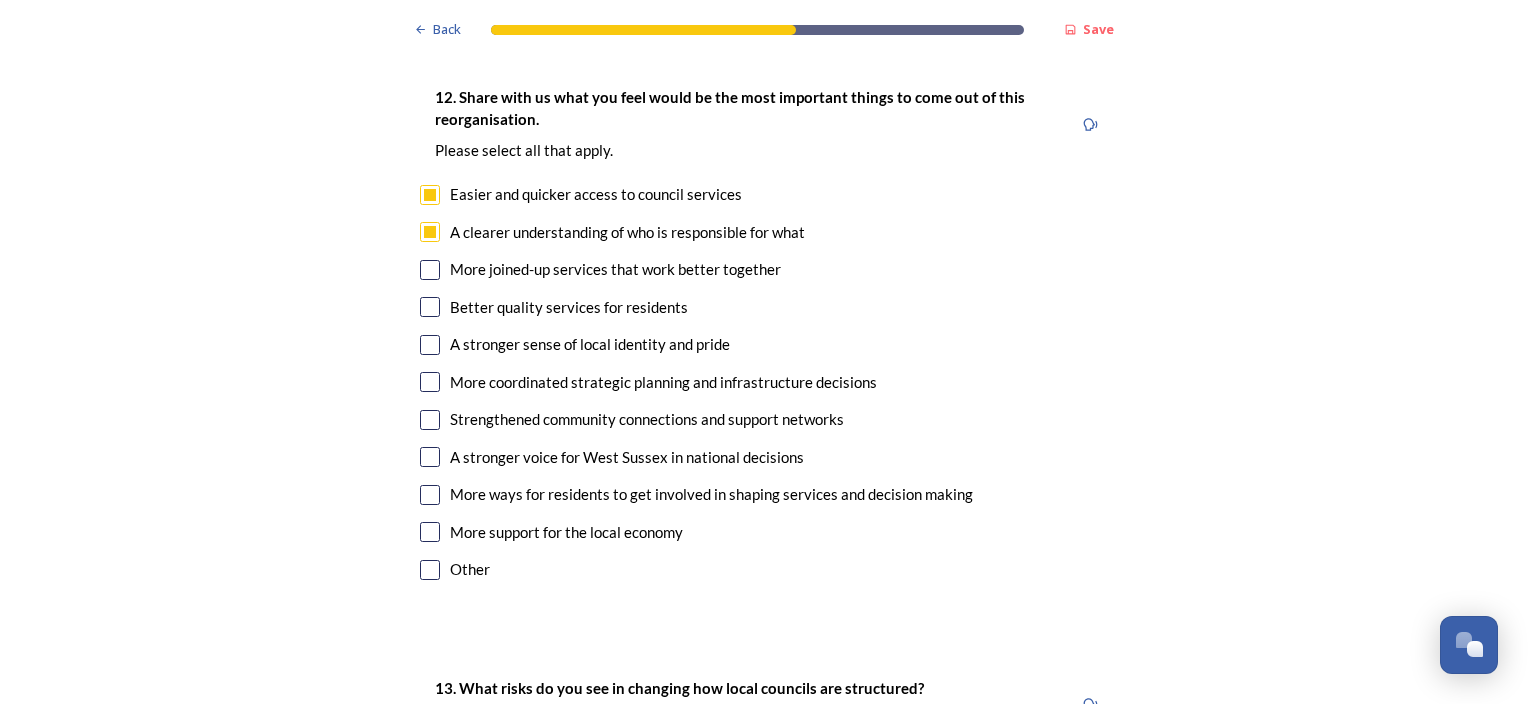 click at bounding box center [430, 307] 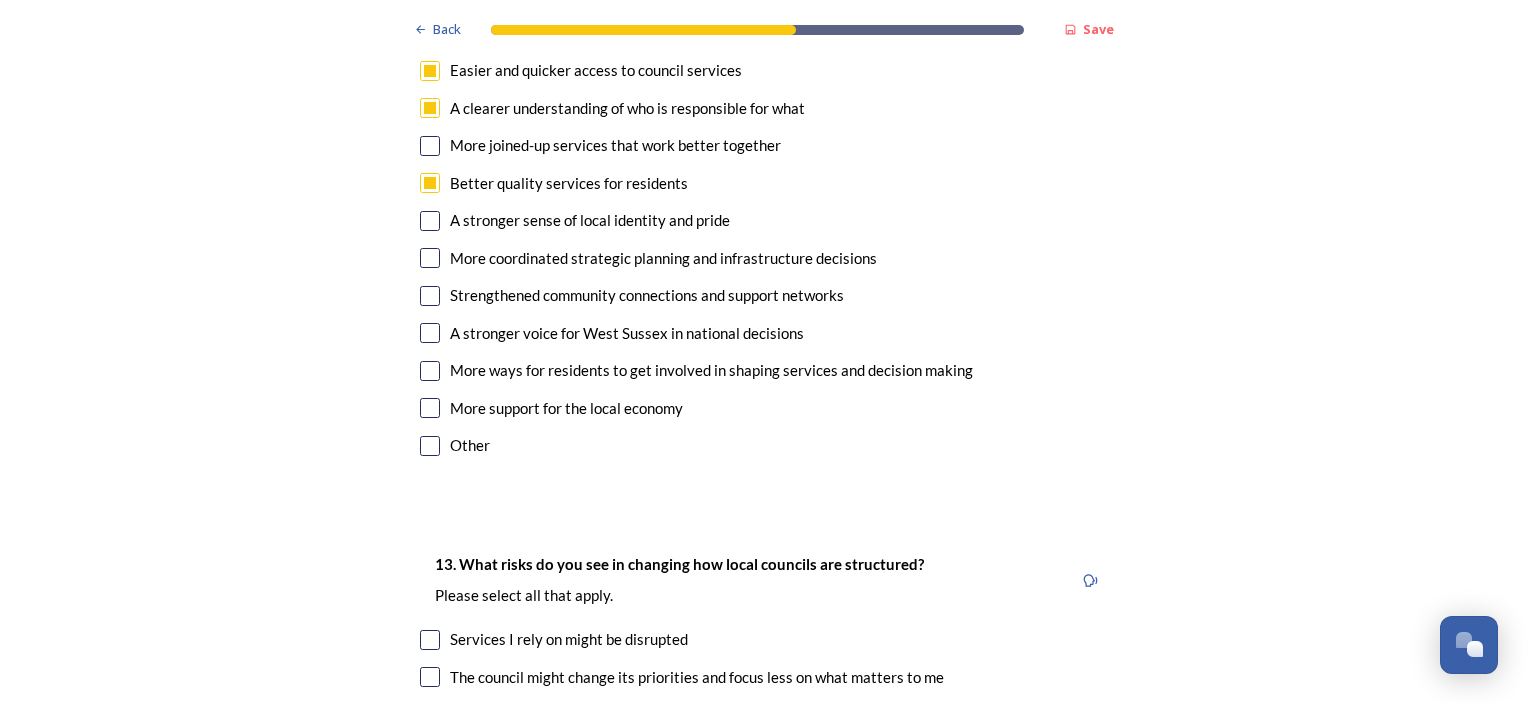 scroll, scrollTop: 4100, scrollLeft: 0, axis: vertical 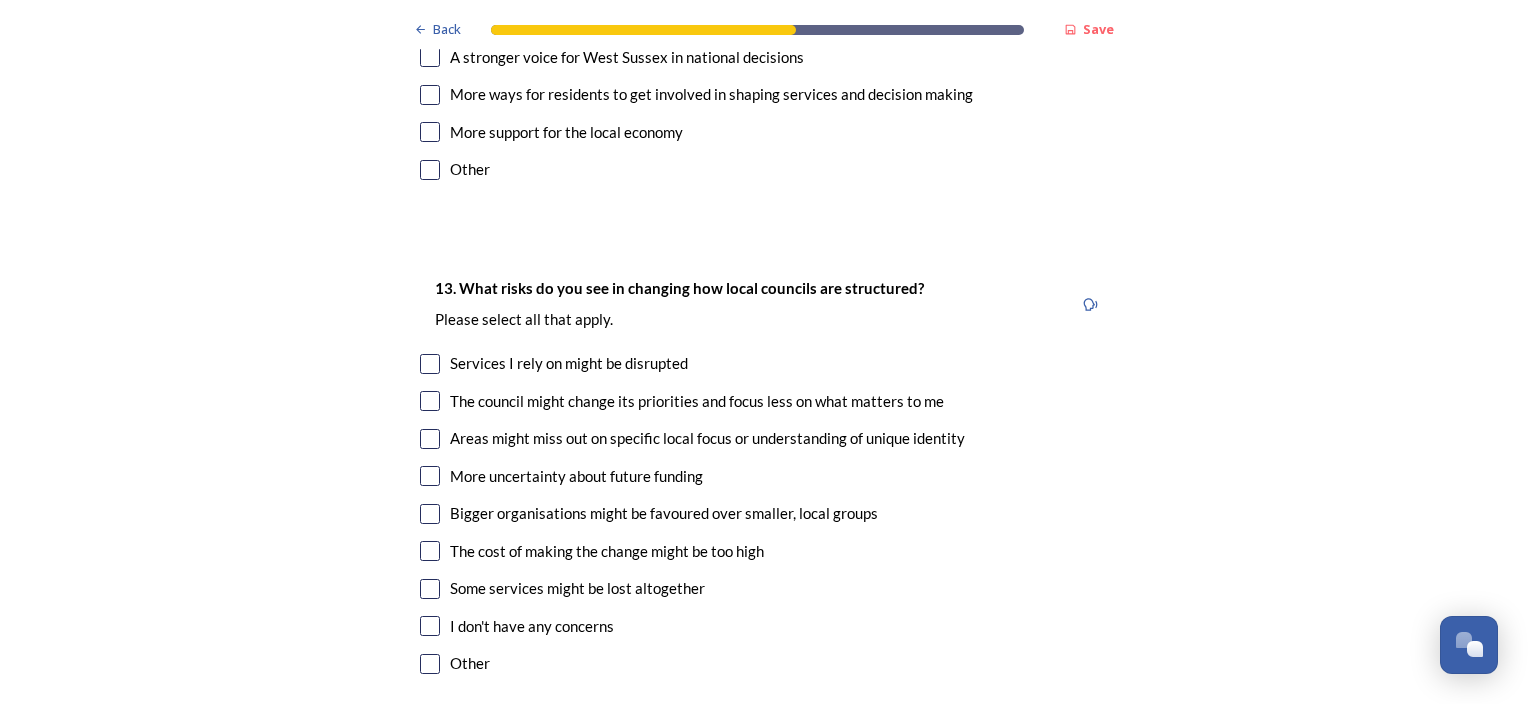 click at bounding box center (430, 364) 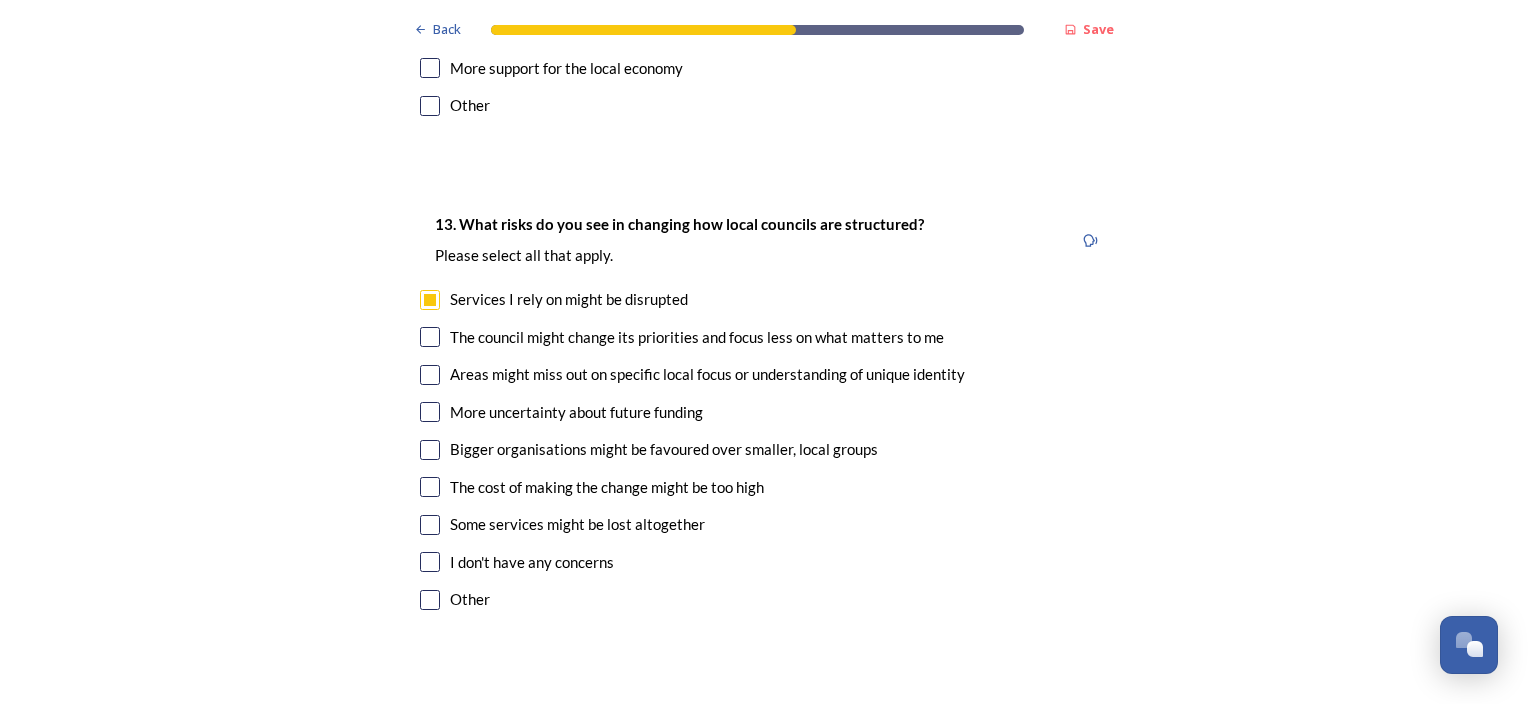 scroll, scrollTop: 4200, scrollLeft: 0, axis: vertical 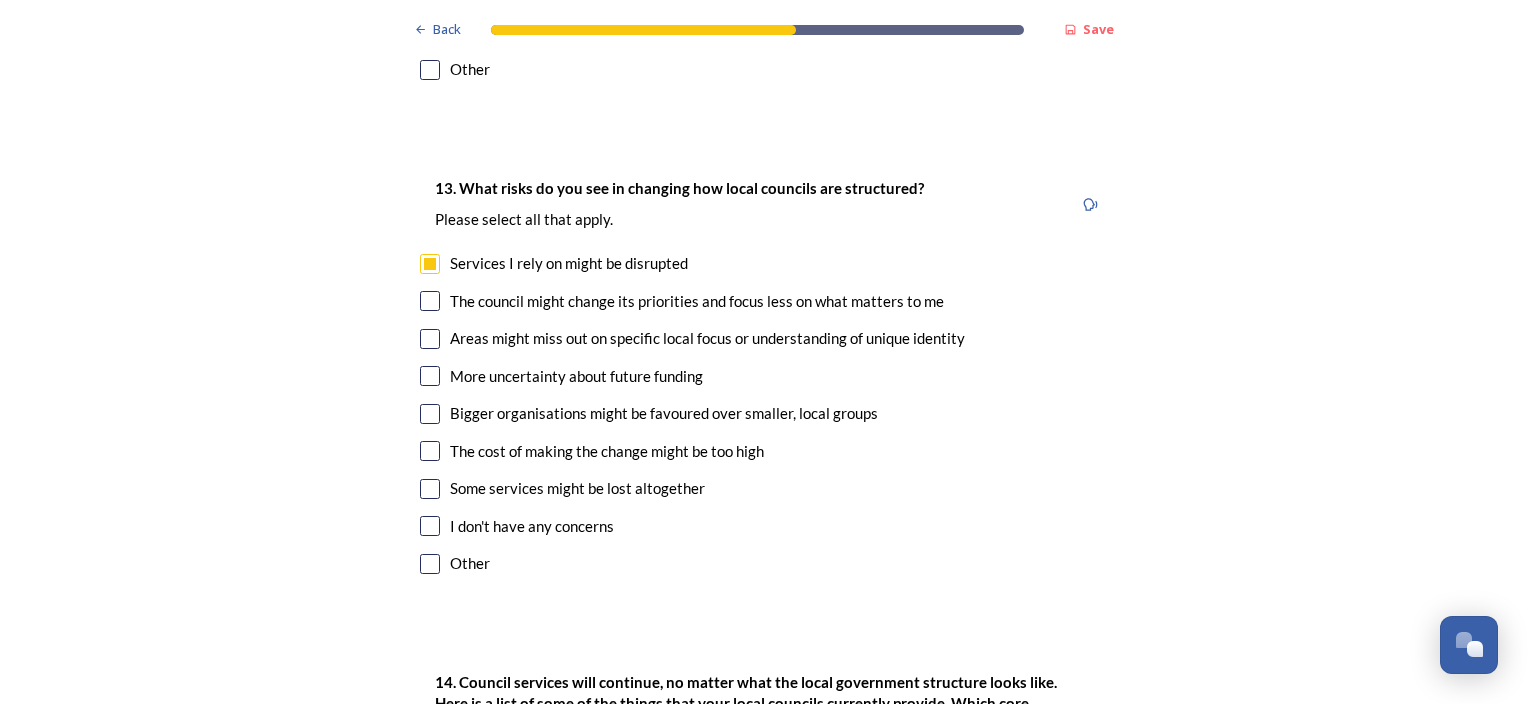 click at bounding box center [430, 451] 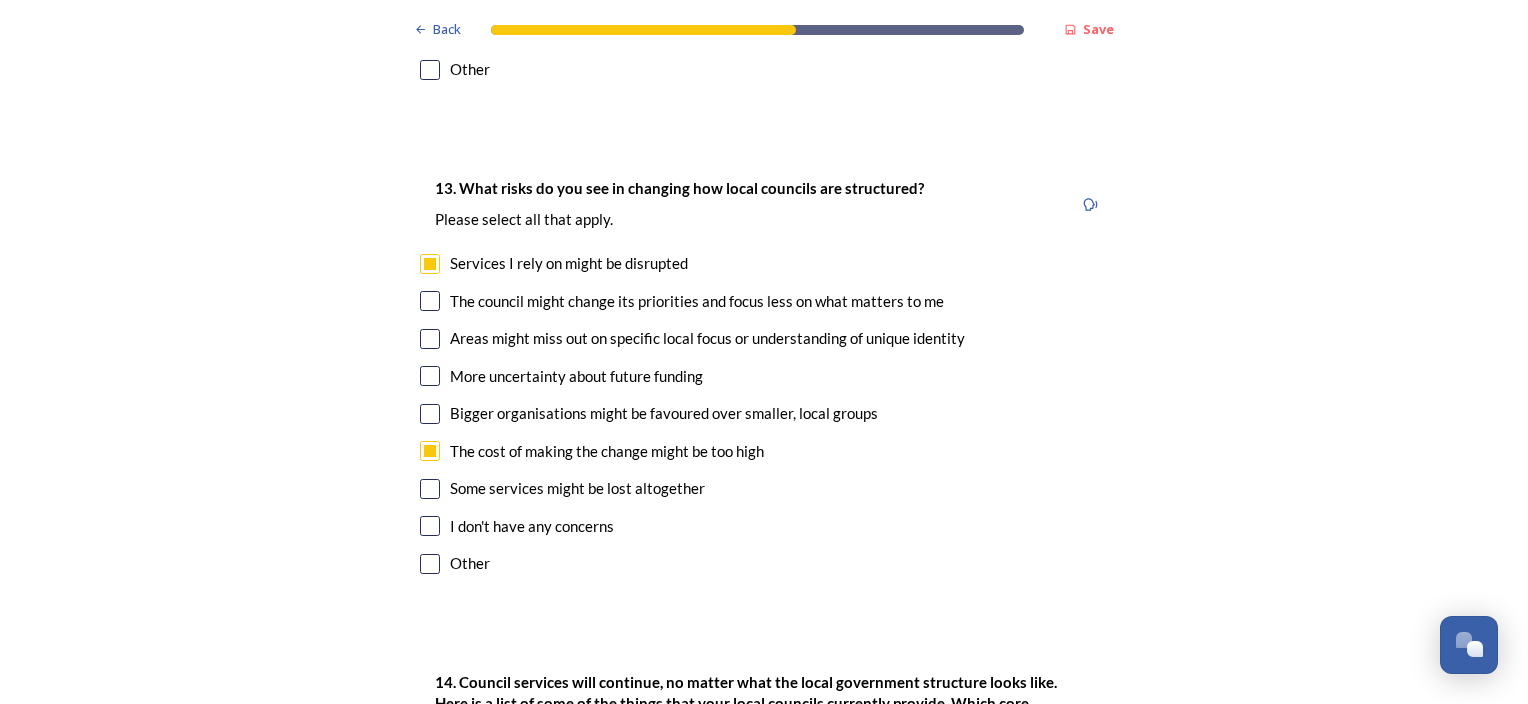 click at bounding box center (430, 489) 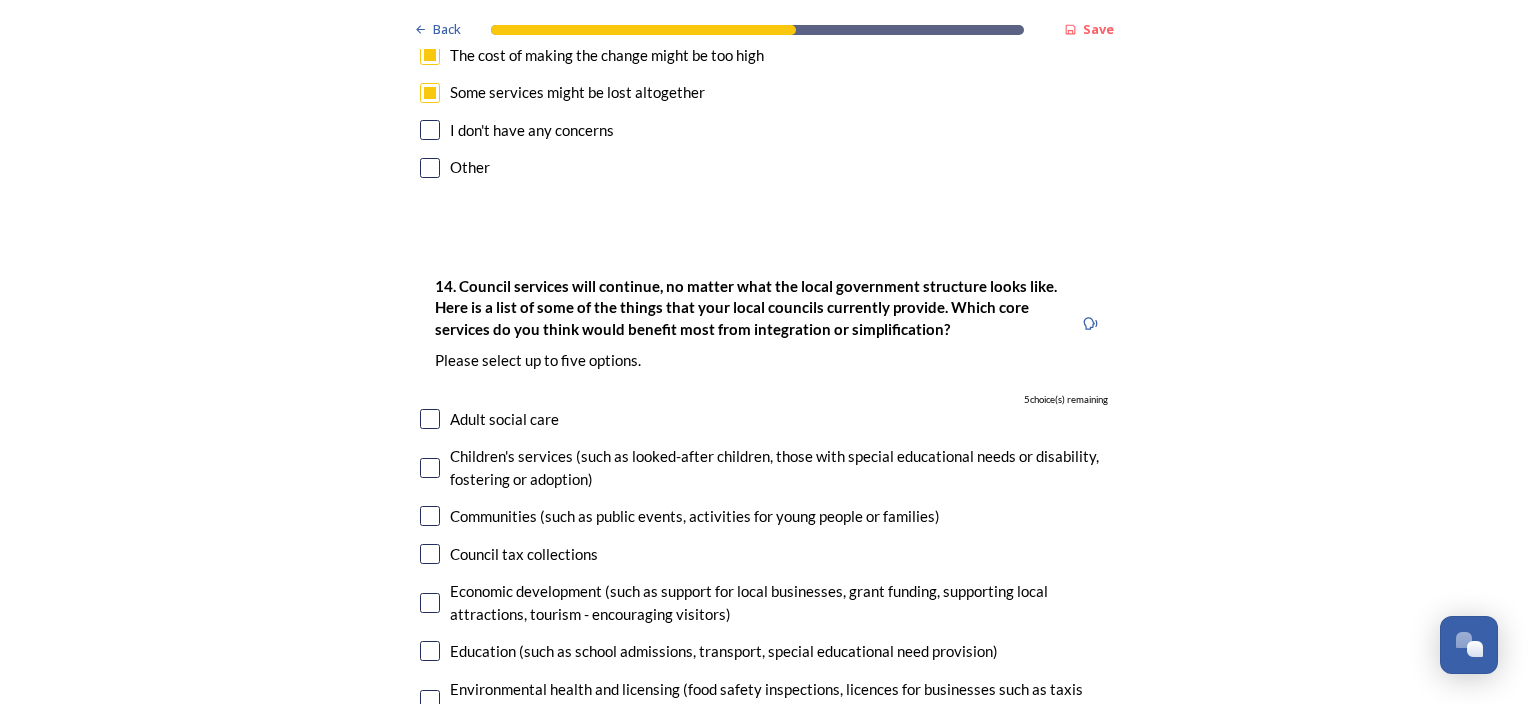 scroll, scrollTop: 4600, scrollLeft: 0, axis: vertical 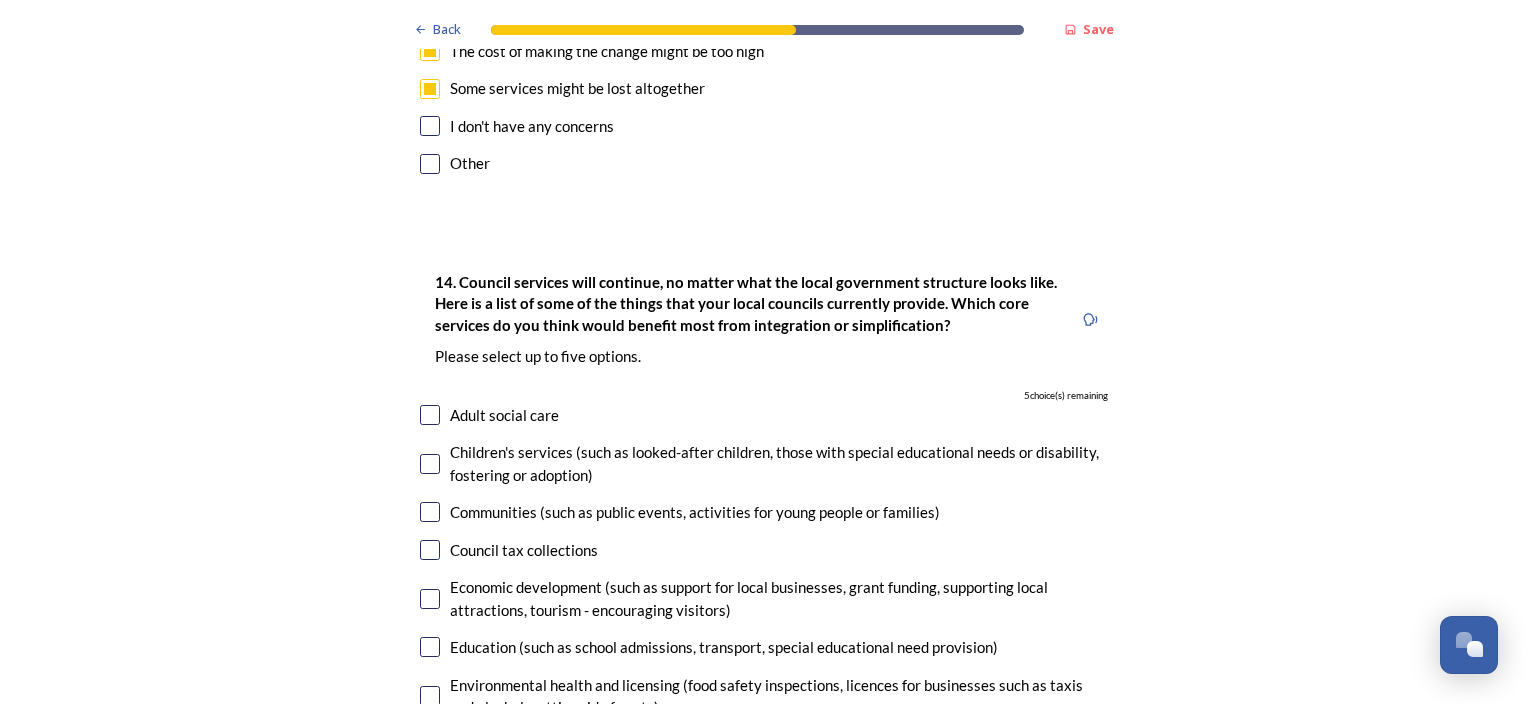 click at bounding box center (430, 415) 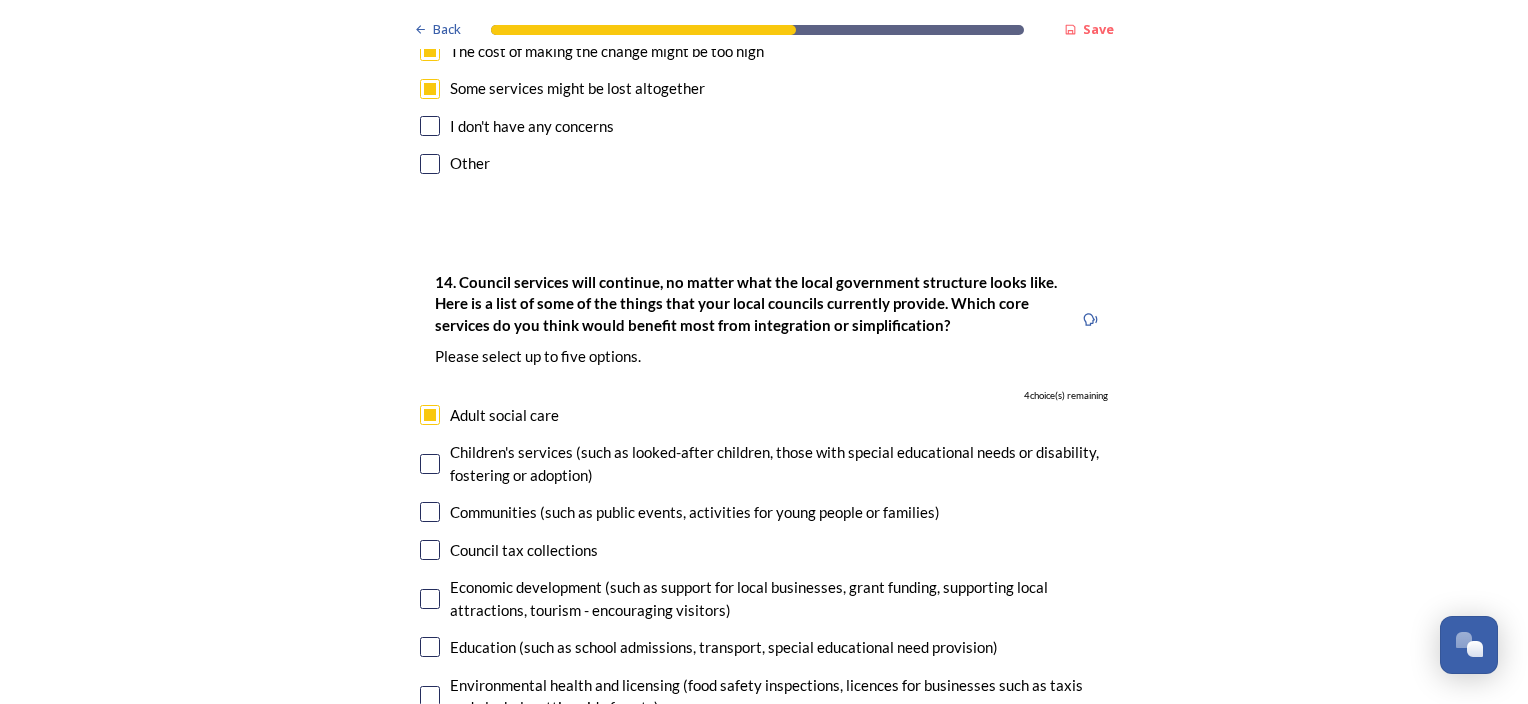 click at bounding box center (430, 464) 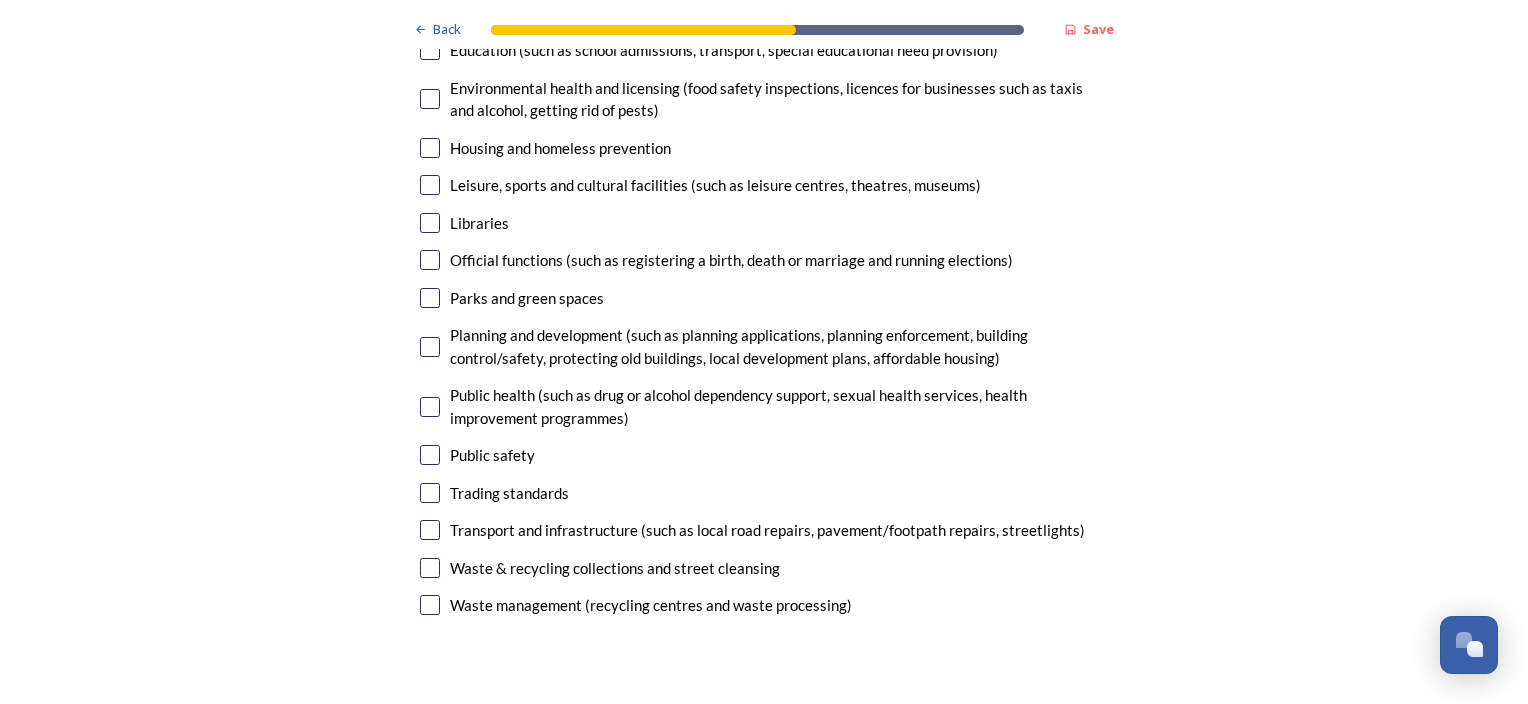 scroll, scrollTop: 5200, scrollLeft: 0, axis: vertical 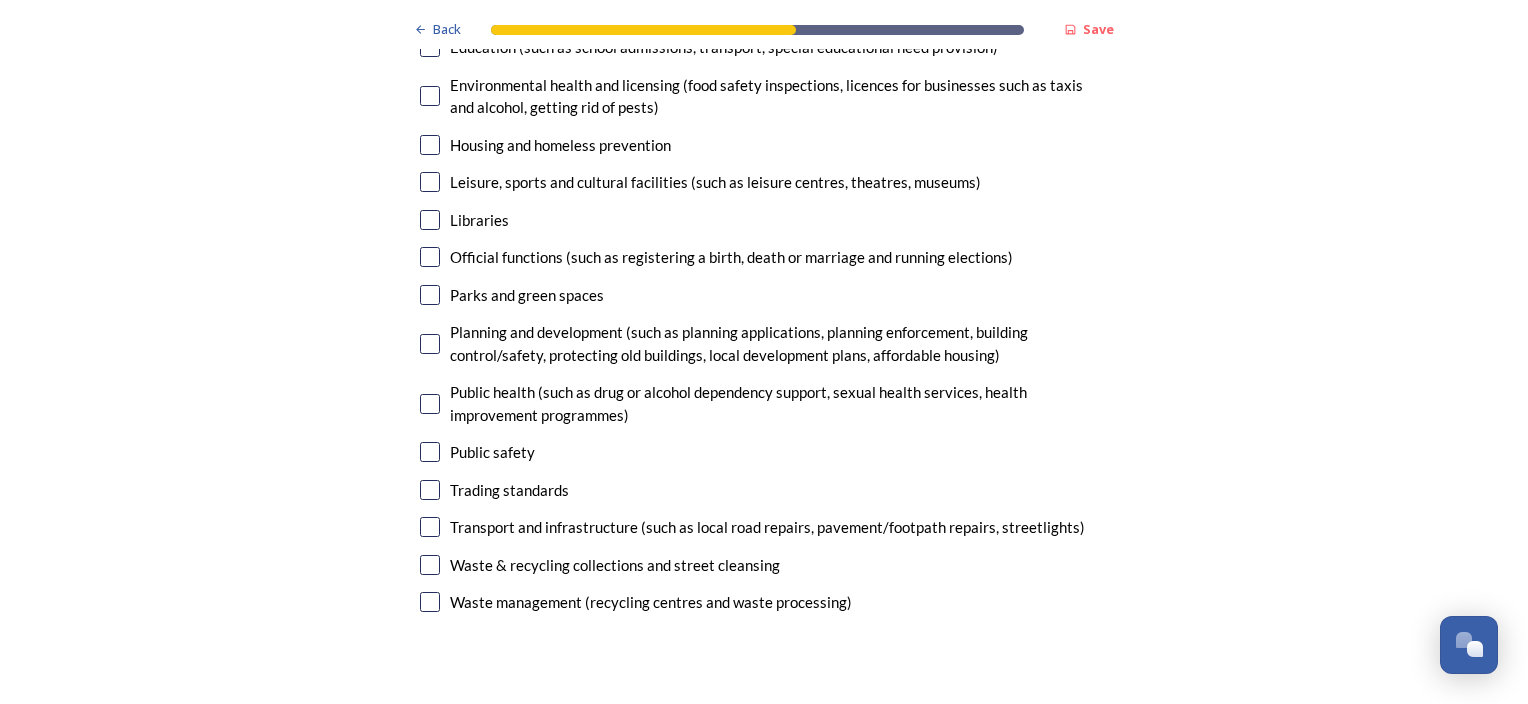 click at bounding box center [430, 527] 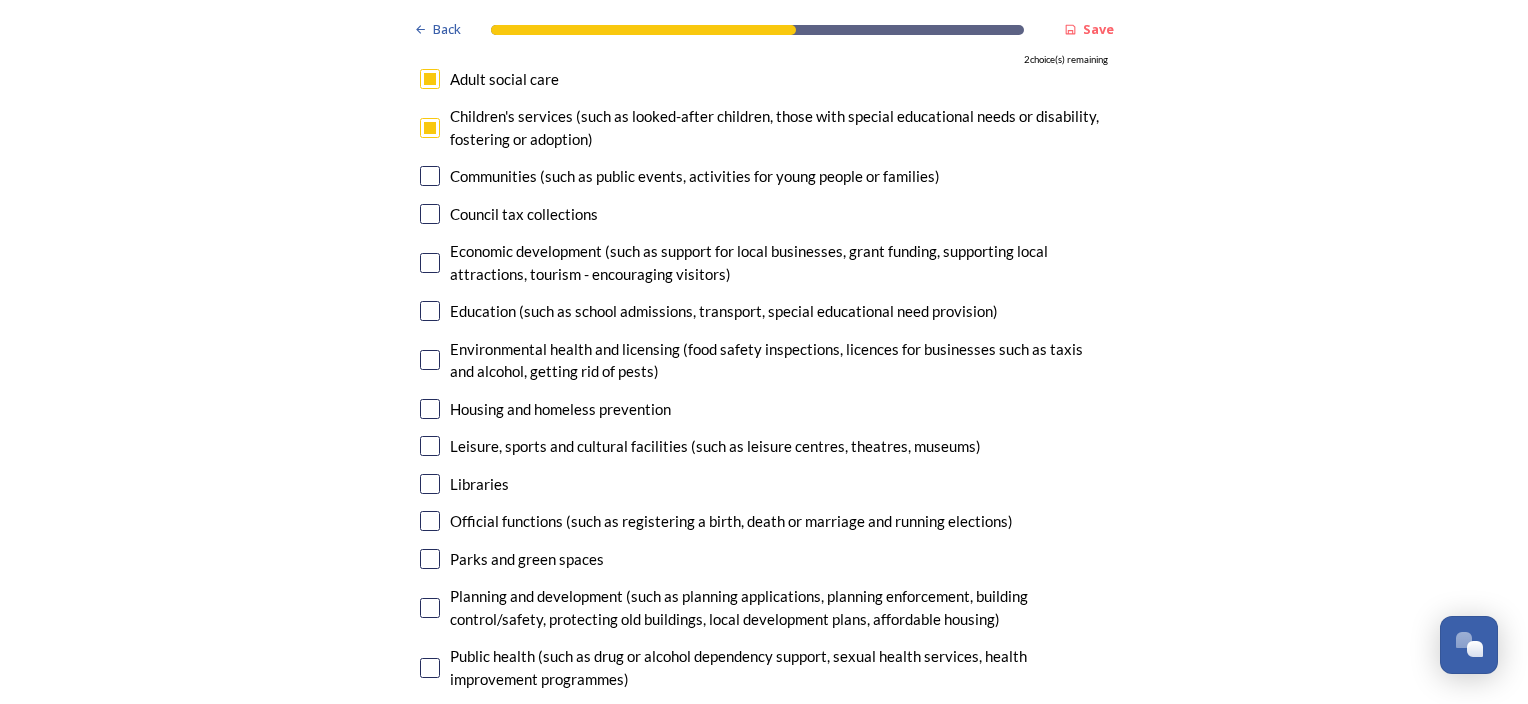 scroll, scrollTop: 4900, scrollLeft: 0, axis: vertical 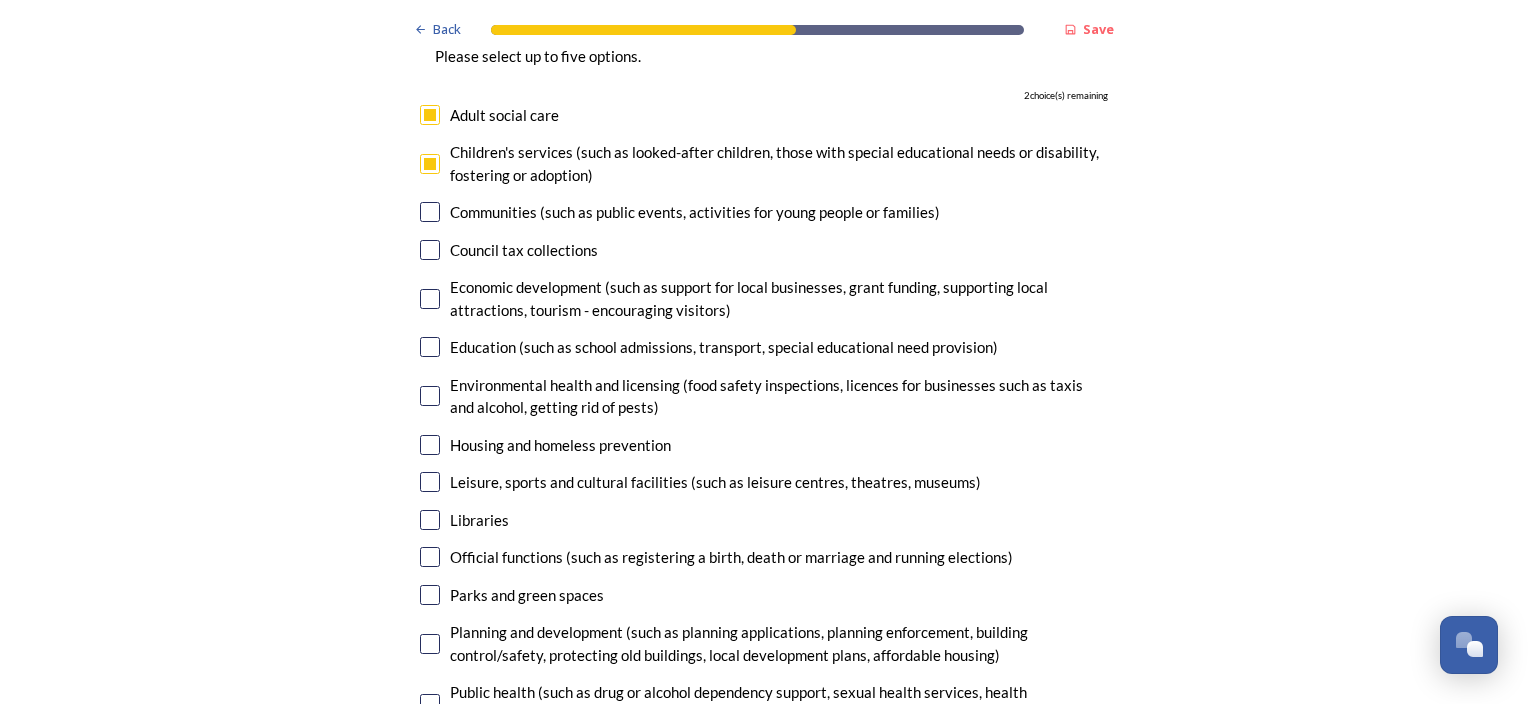 click at bounding box center (430, 445) 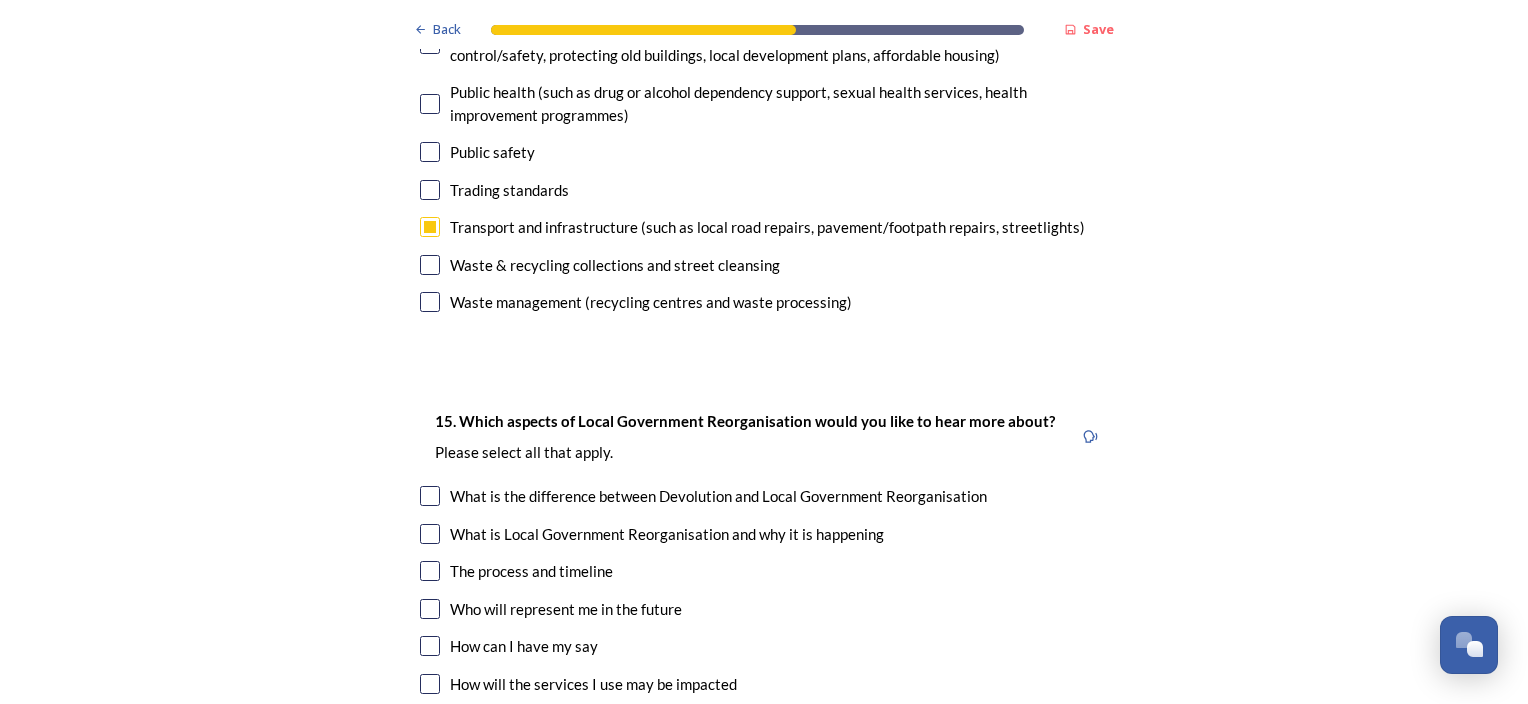 scroll, scrollTop: 5600, scrollLeft: 0, axis: vertical 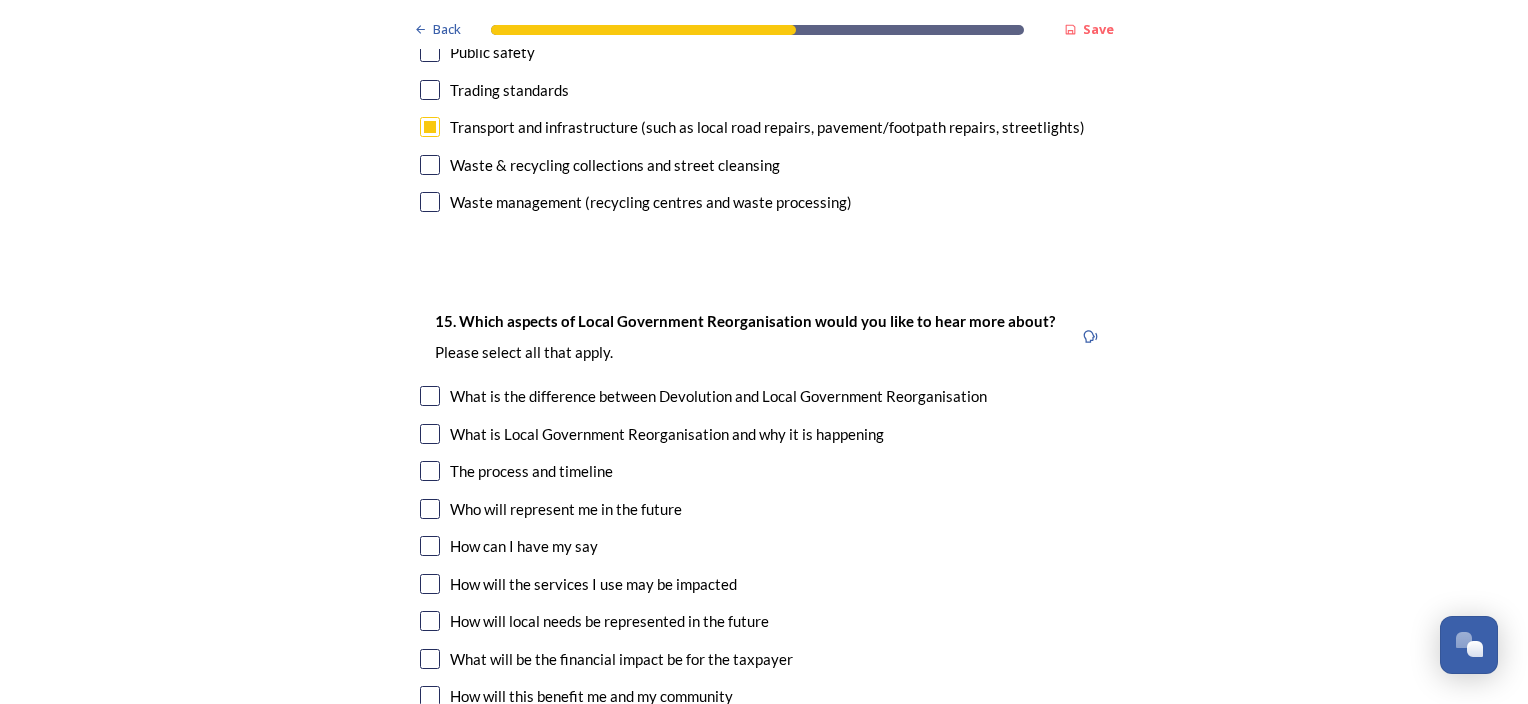 click at bounding box center [430, 509] 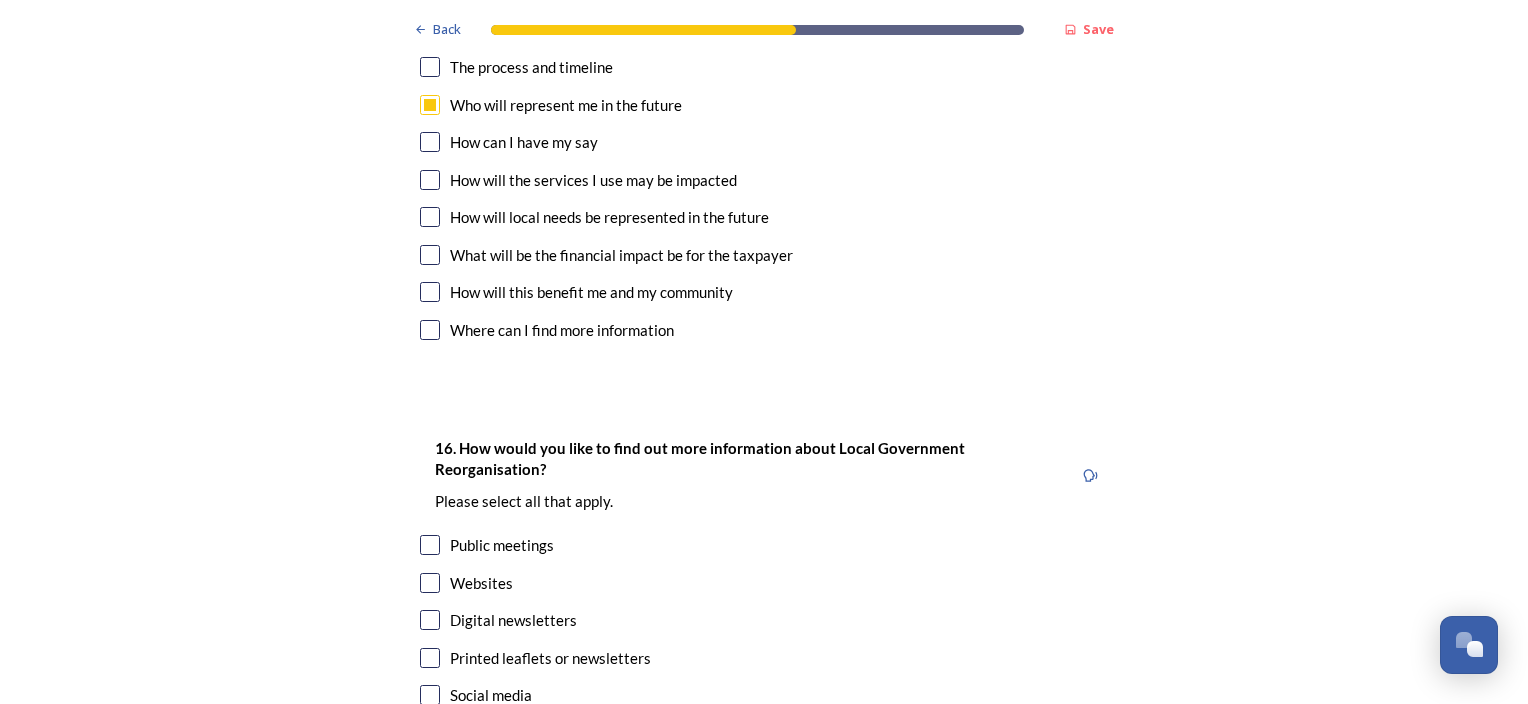 scroll, scrollTop: 6179, scrollLeft: 0, axis: vertical 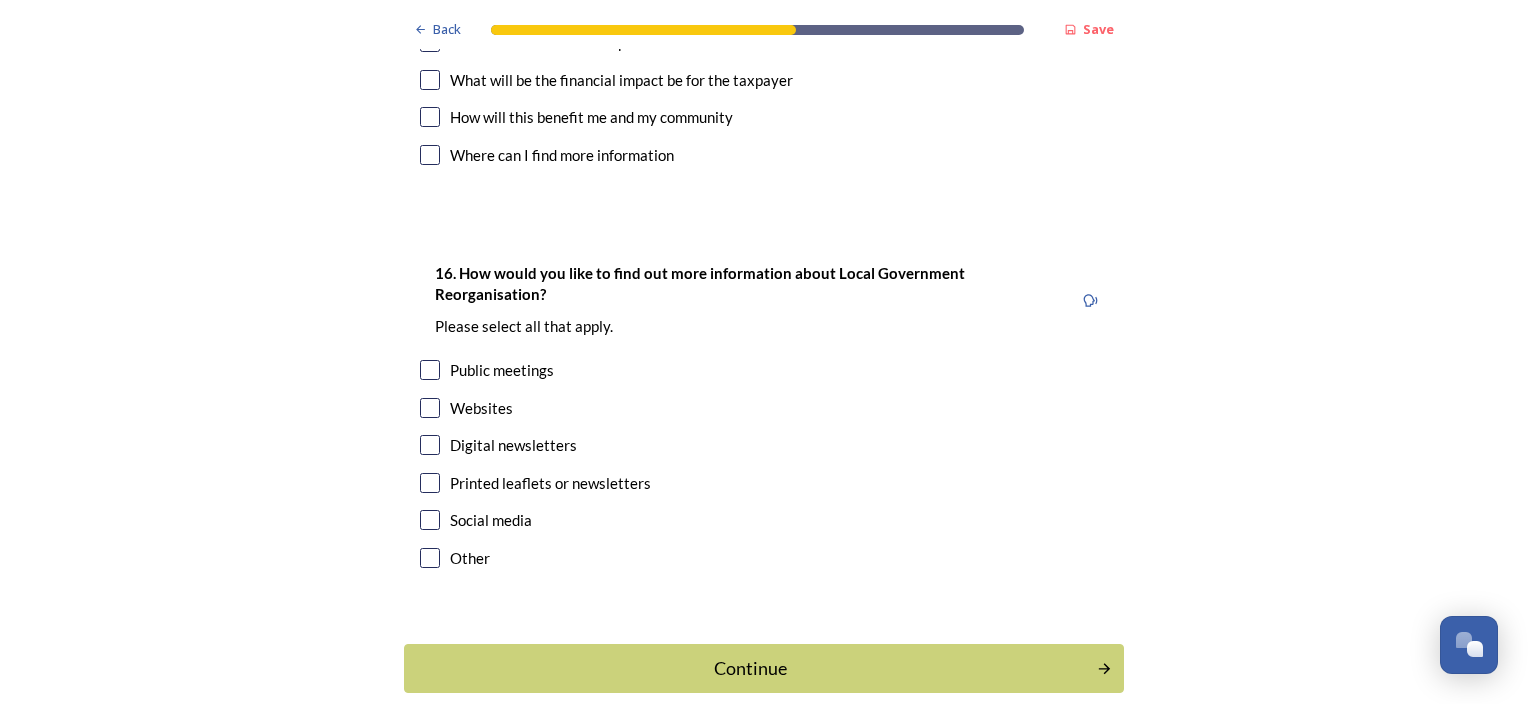 click at bounding box center [430, 483] 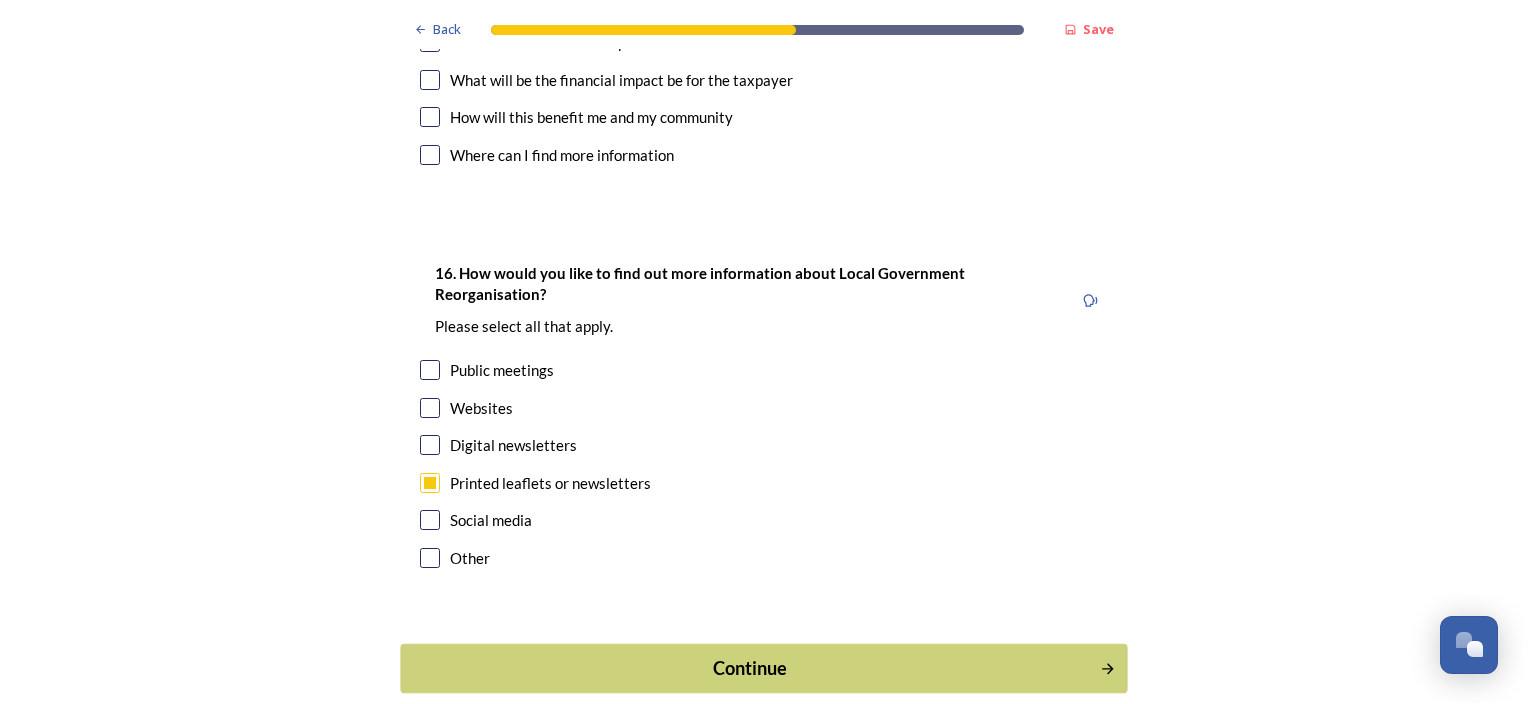 click on "Continue" at bounding box center [750, 668] 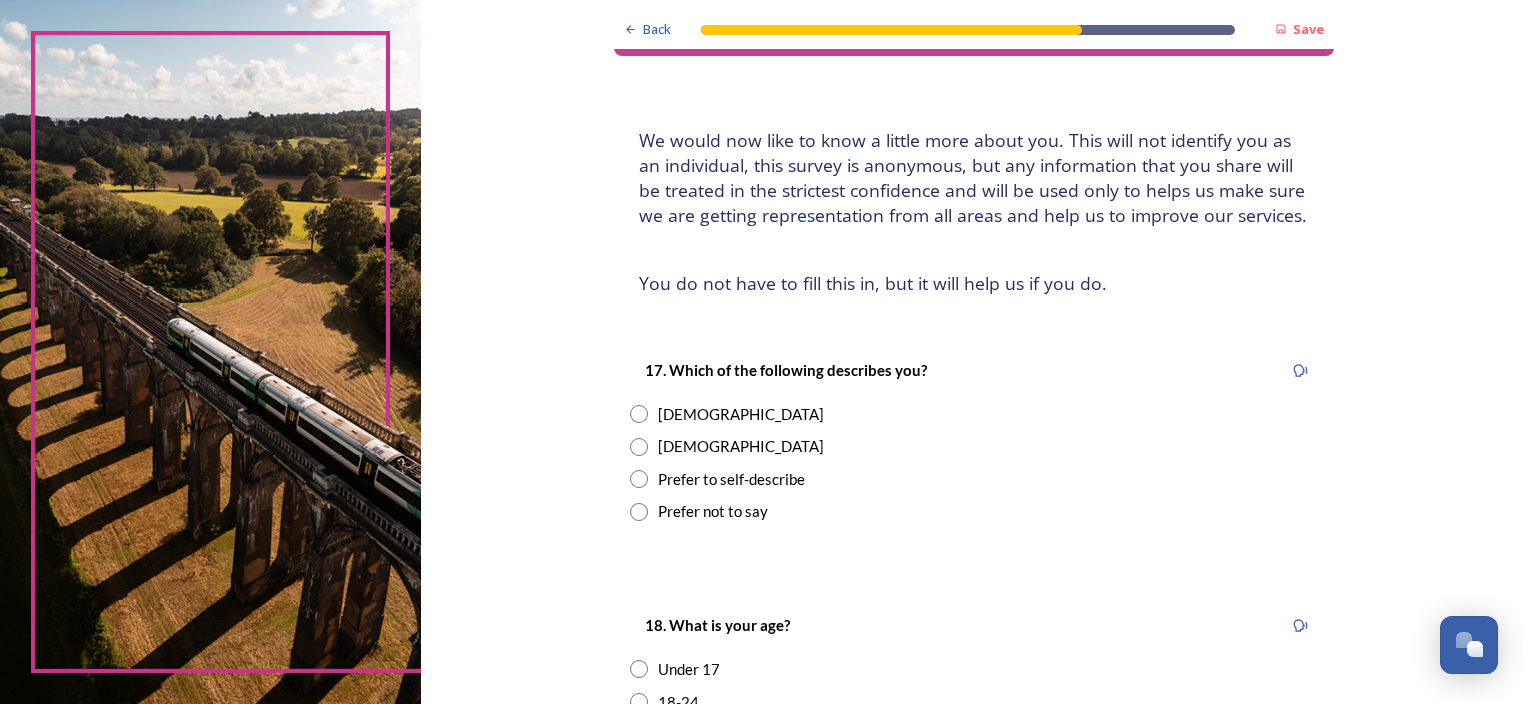 scroll, scrollTop: 100, scrollLeft: 0, axis: vertical 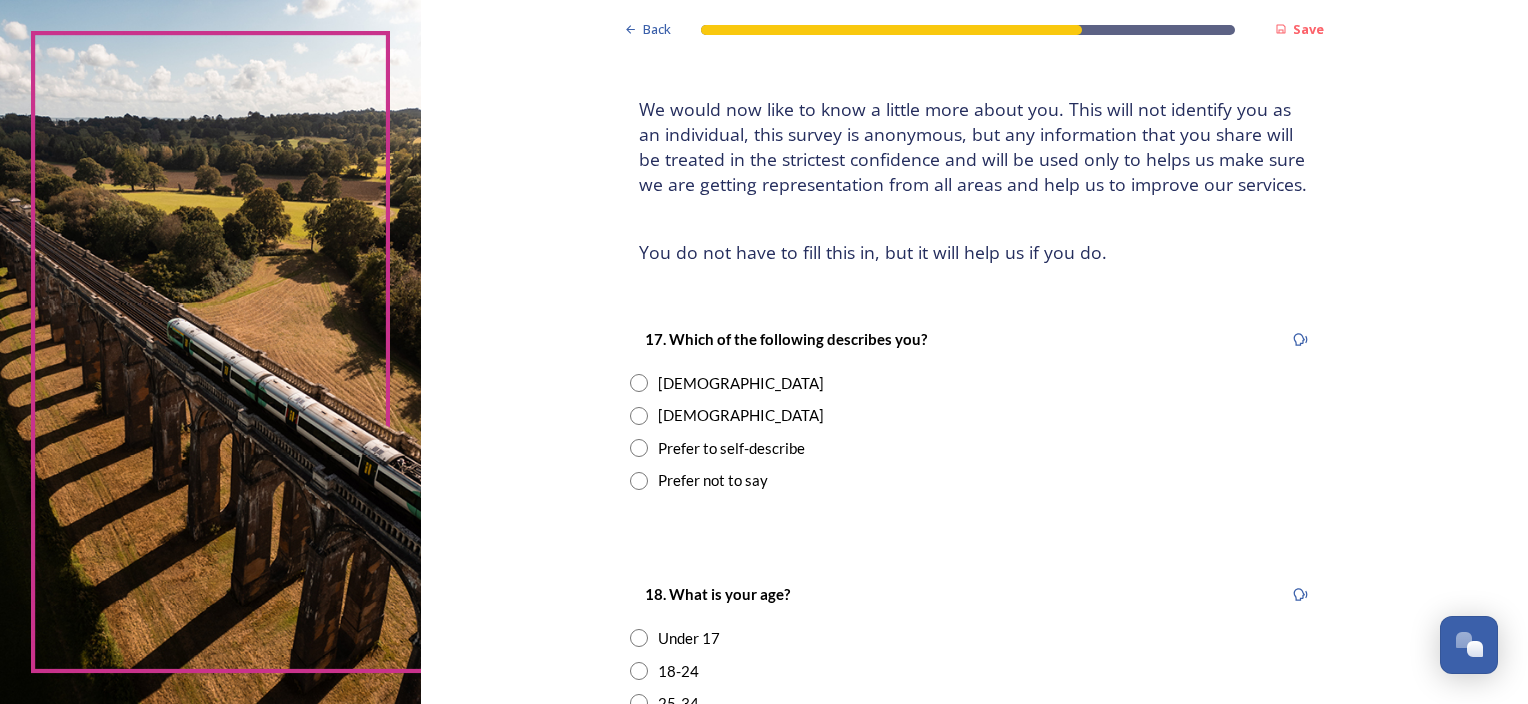 click on "[DEMOGRAPHIC_DATA]" at bounding box center [741, 383] 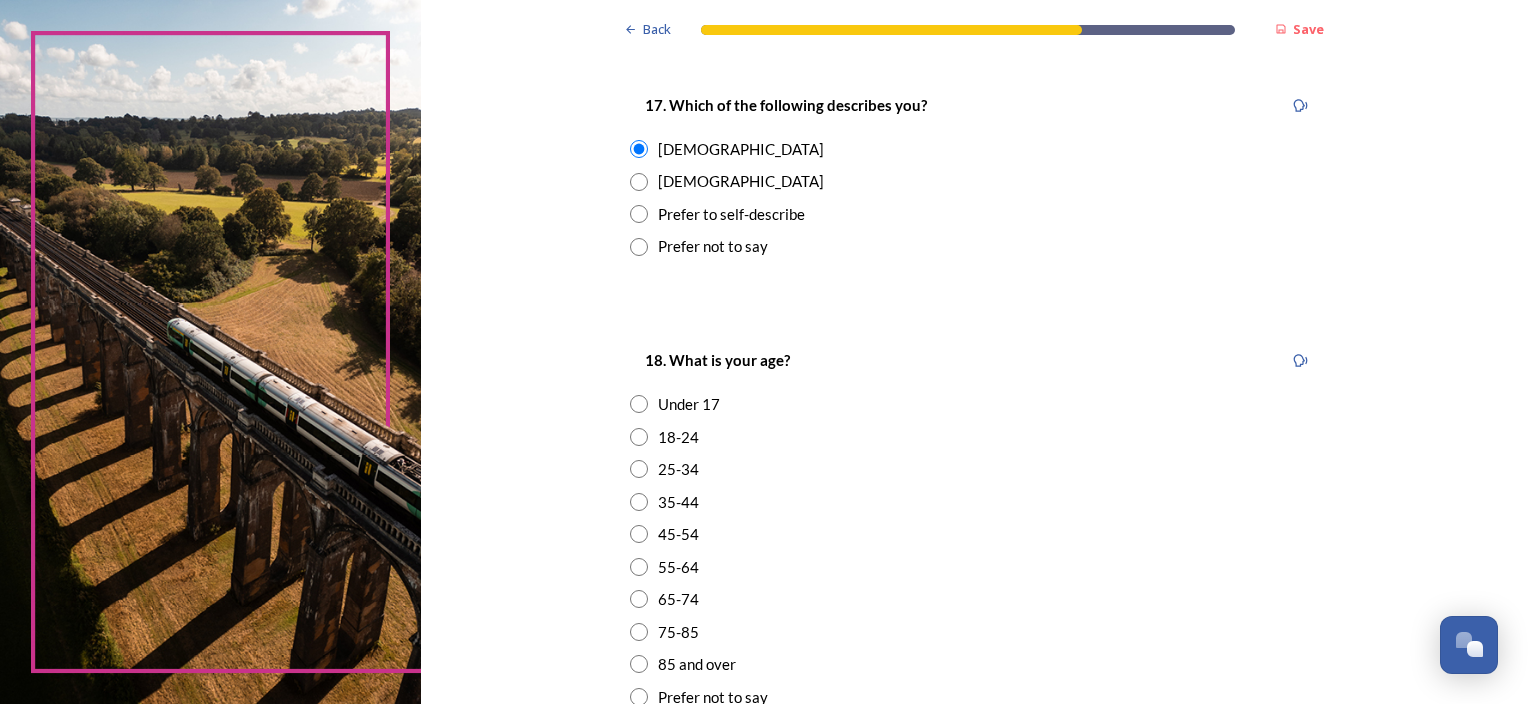 scroll, scrollTop: 400, scrollLeft: 0, axis: vertical 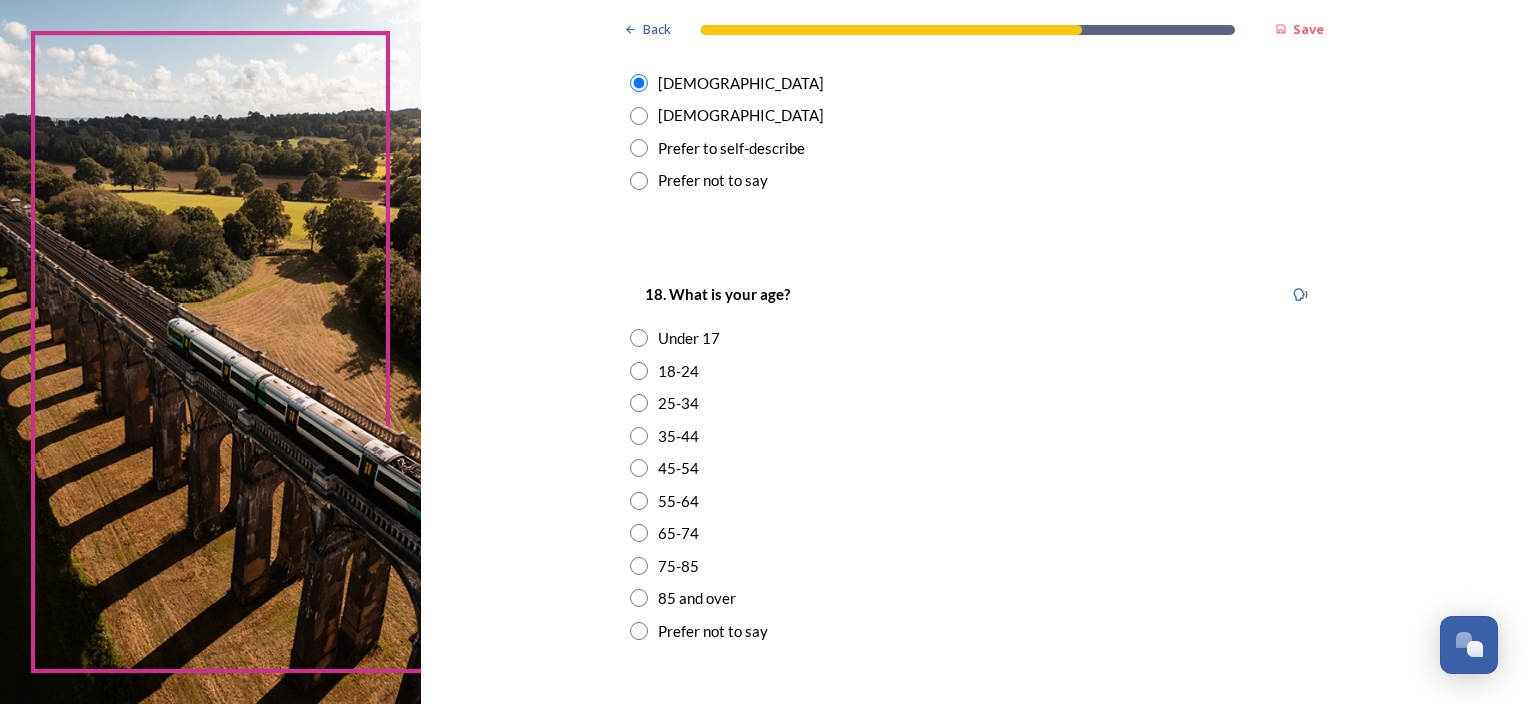 click at bounding box center [639, 501] 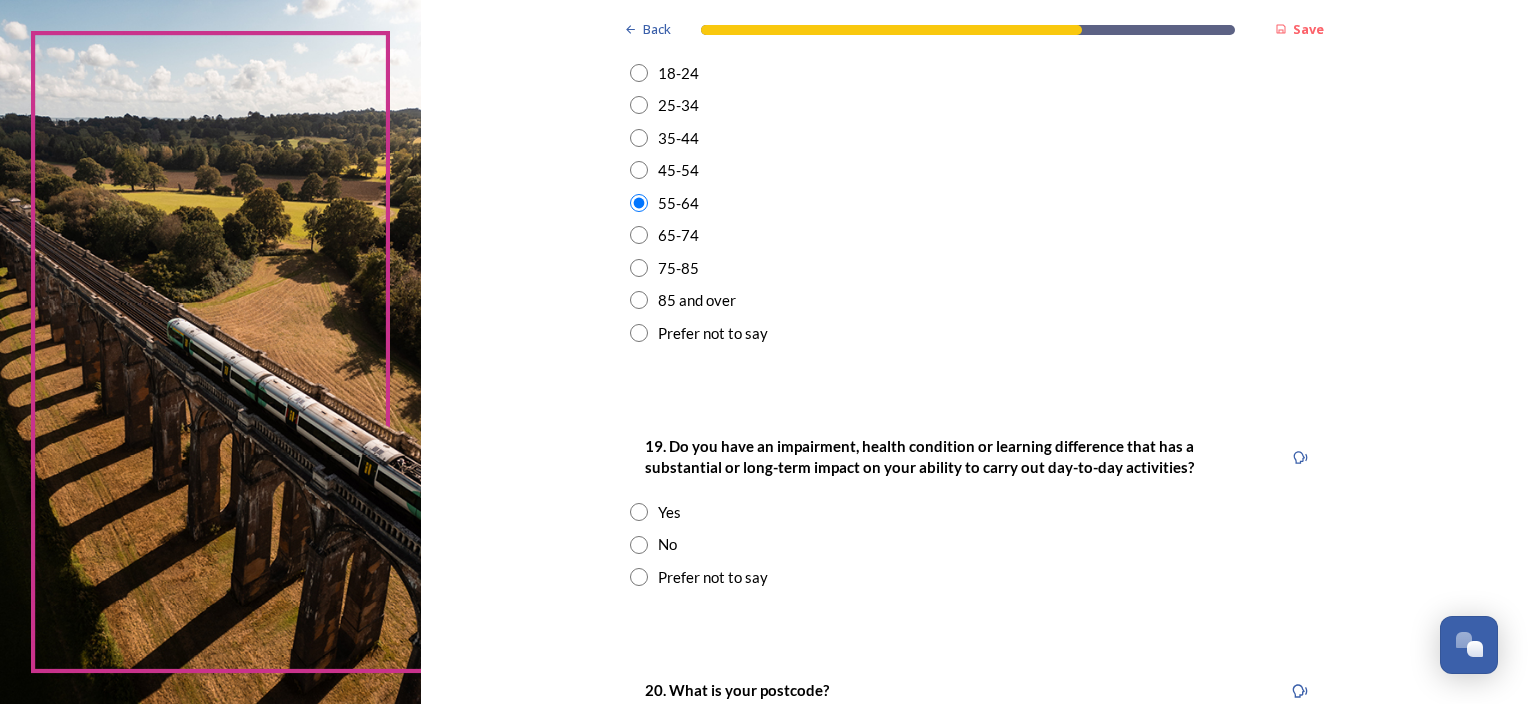 scroll, scrollTop: 700, scrollLeft: 0, axis: vertical 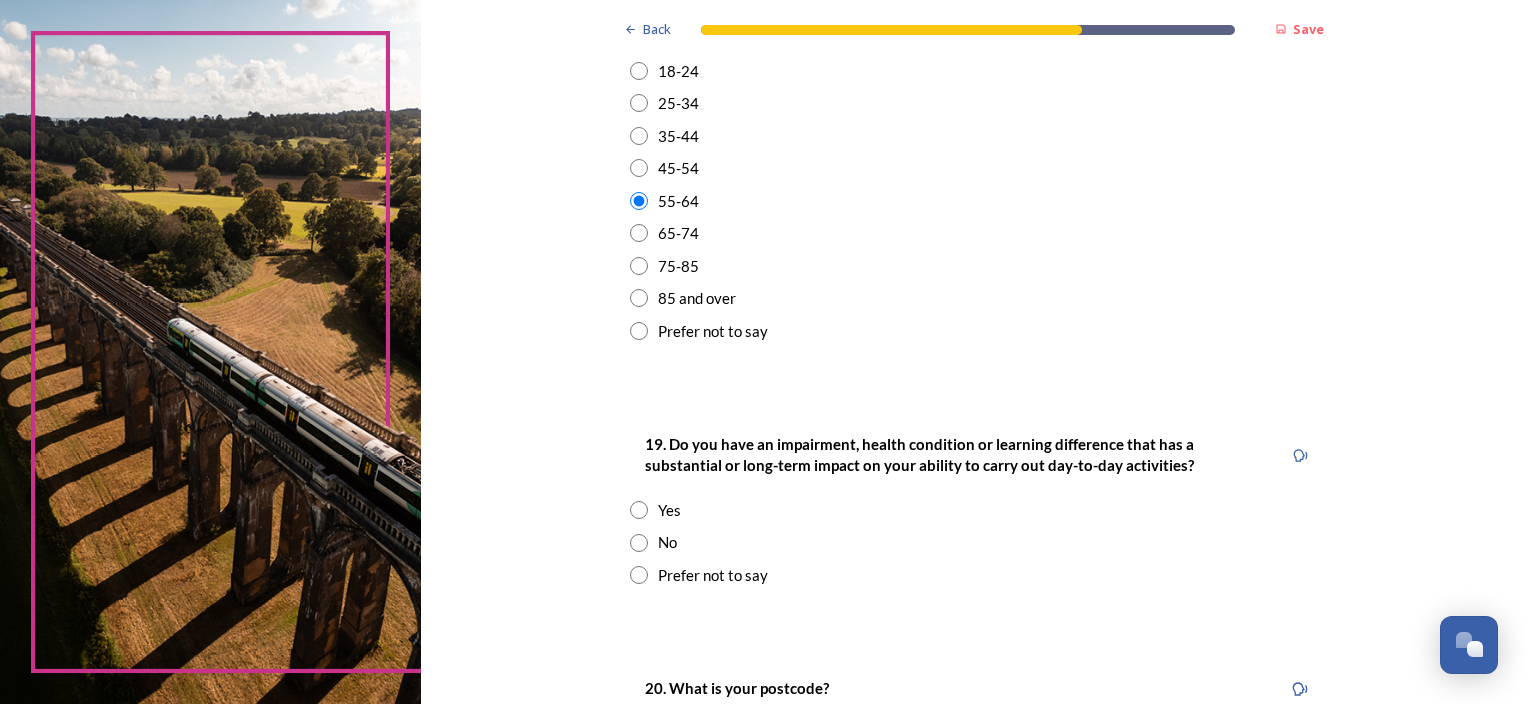 click at bounding box center [639, 510] 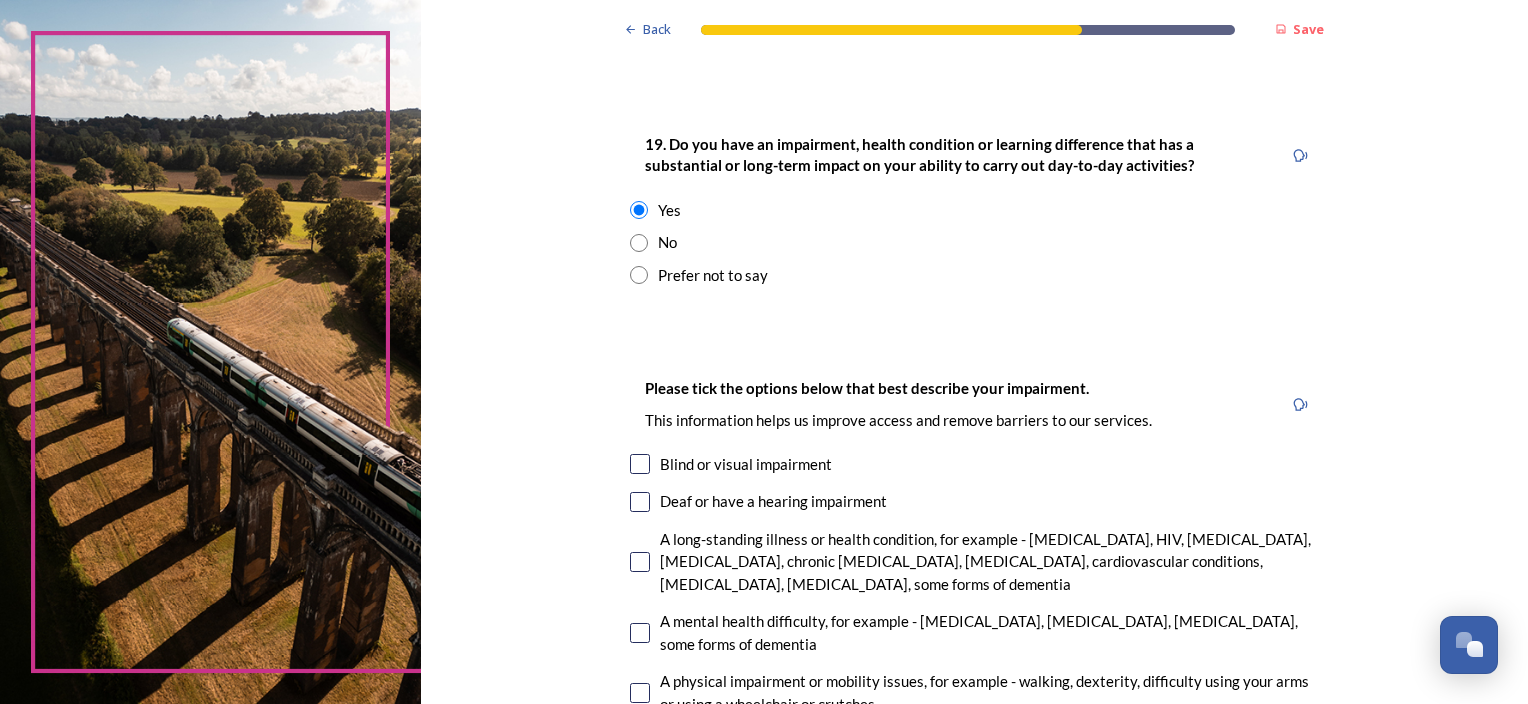scroll, scrollTop: 1100, scrollLeft: 0, axis: vertical 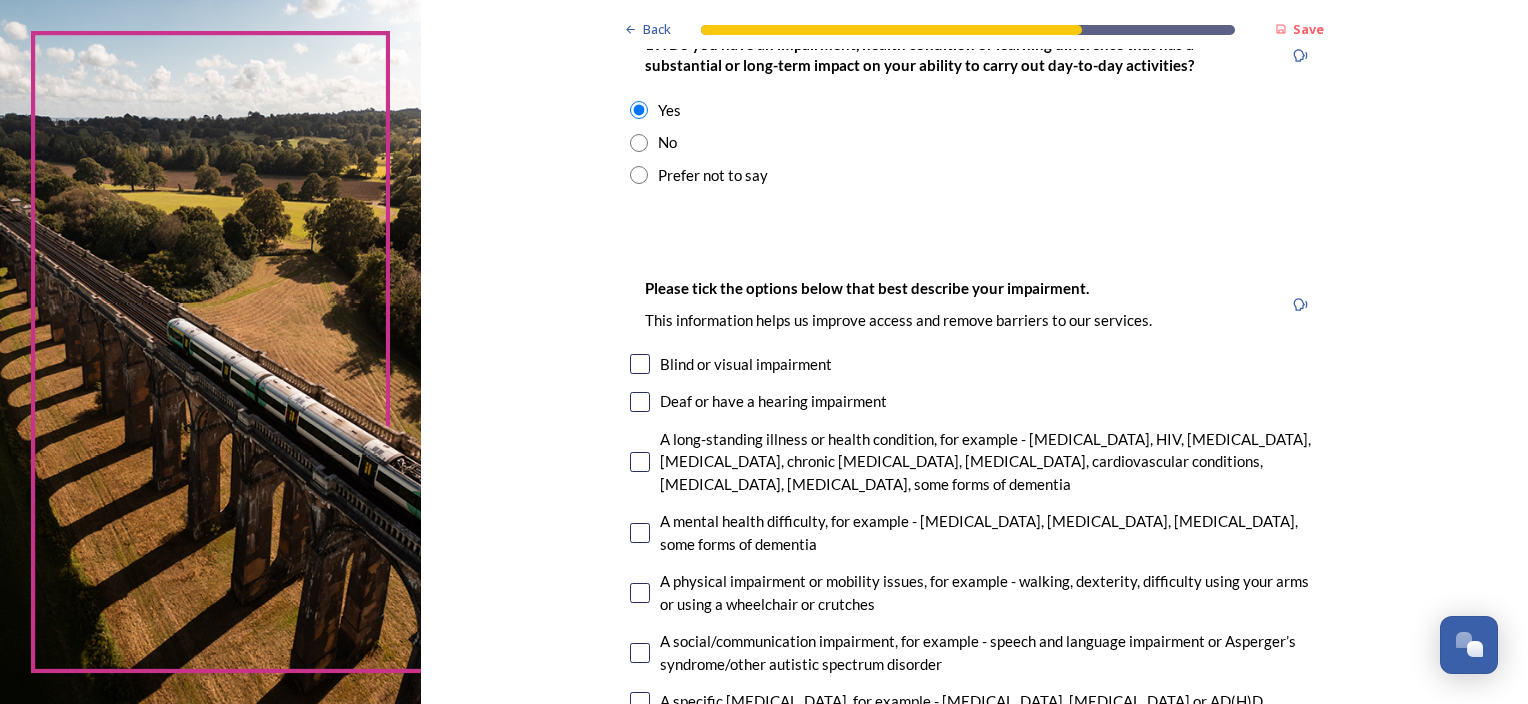 click at bounding box center [640, 462] 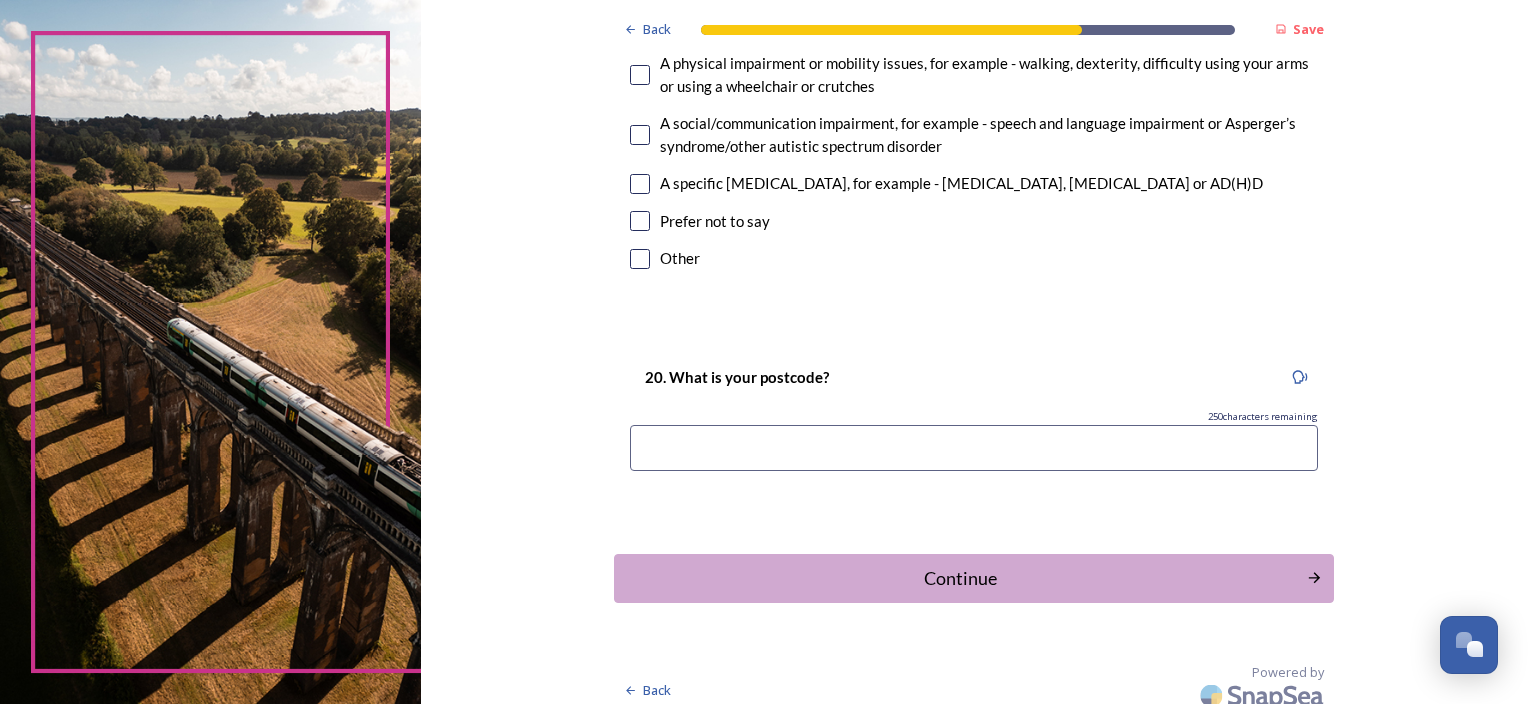 scroll, scrollTop: 1632, scrollLeft: 0, axis: vertical 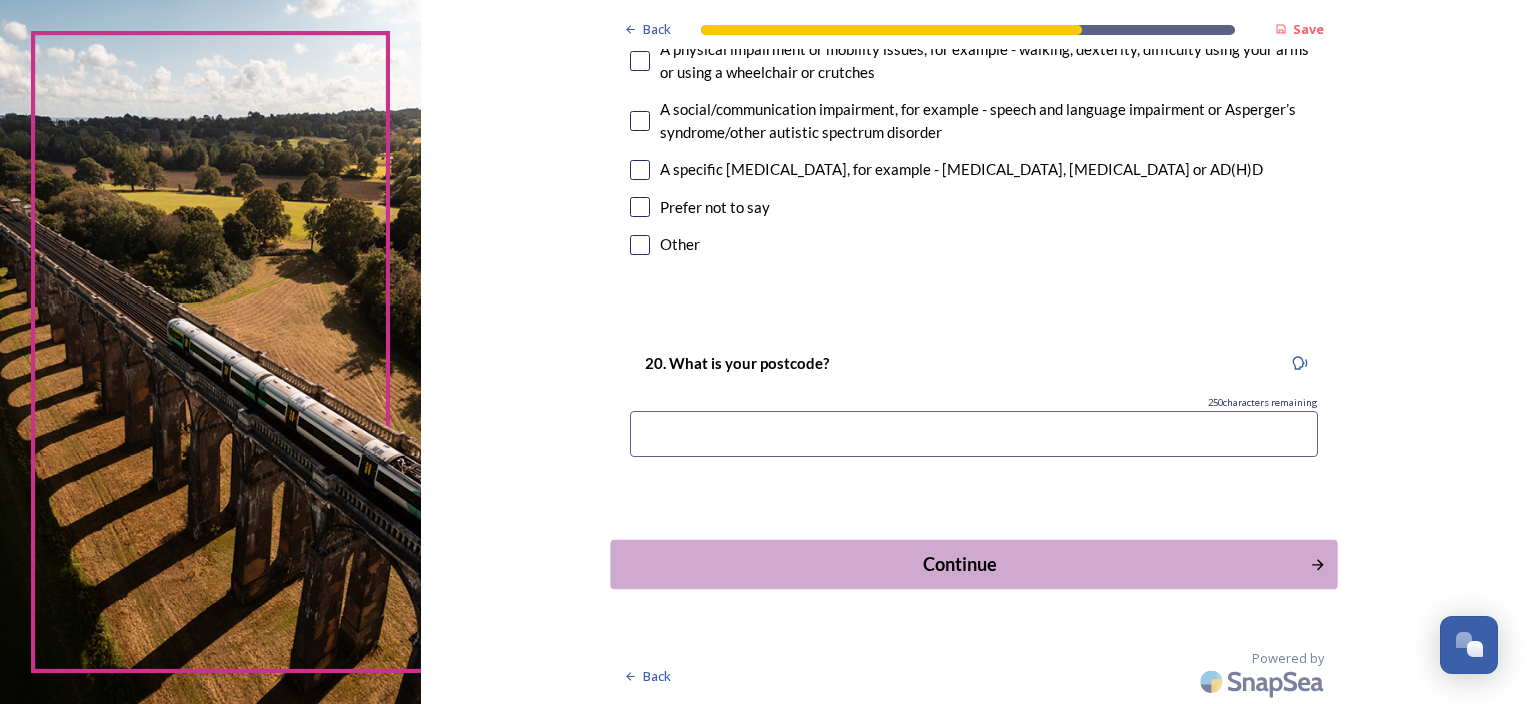 click on "Continue" at bounding box center (960, 564) 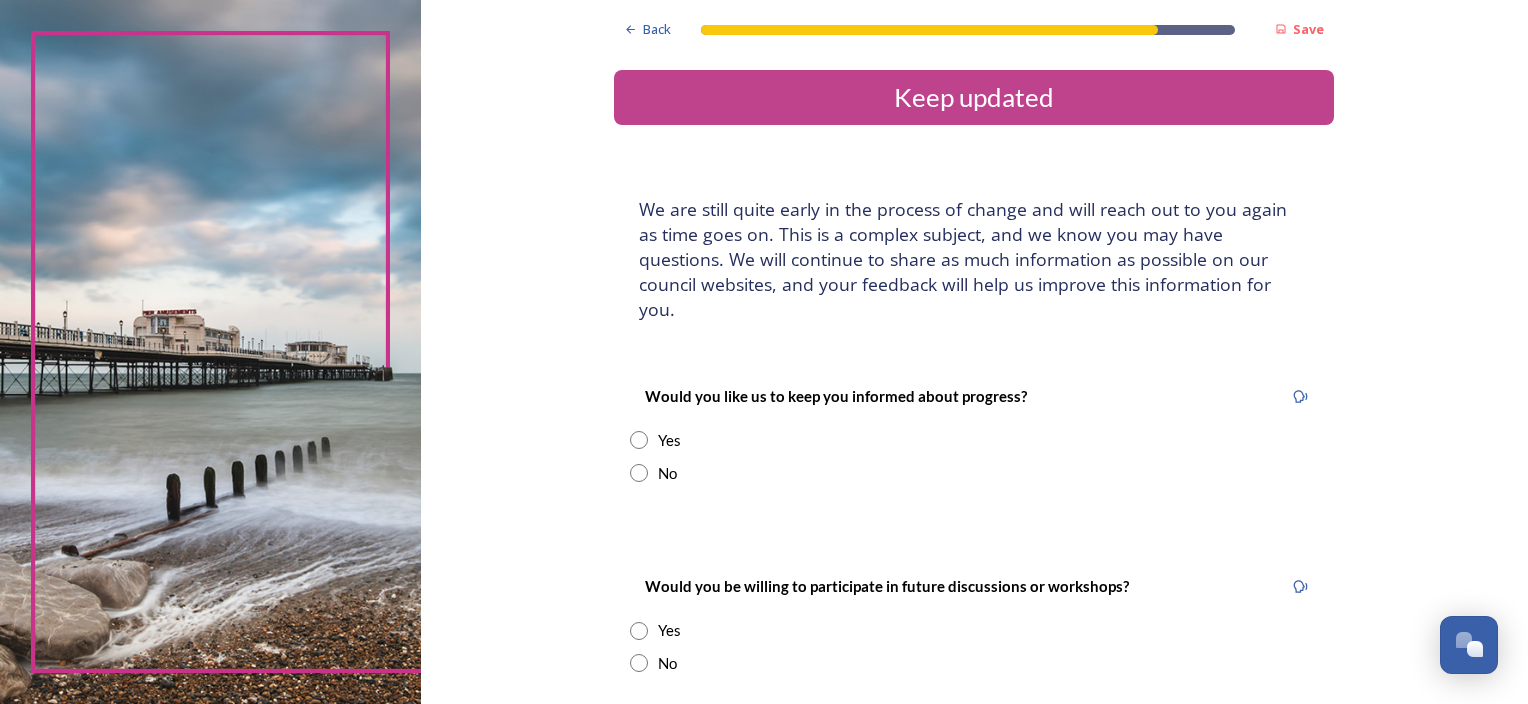 scroll, scrollTop: 100, scrollLeft: 0, axis: vertical 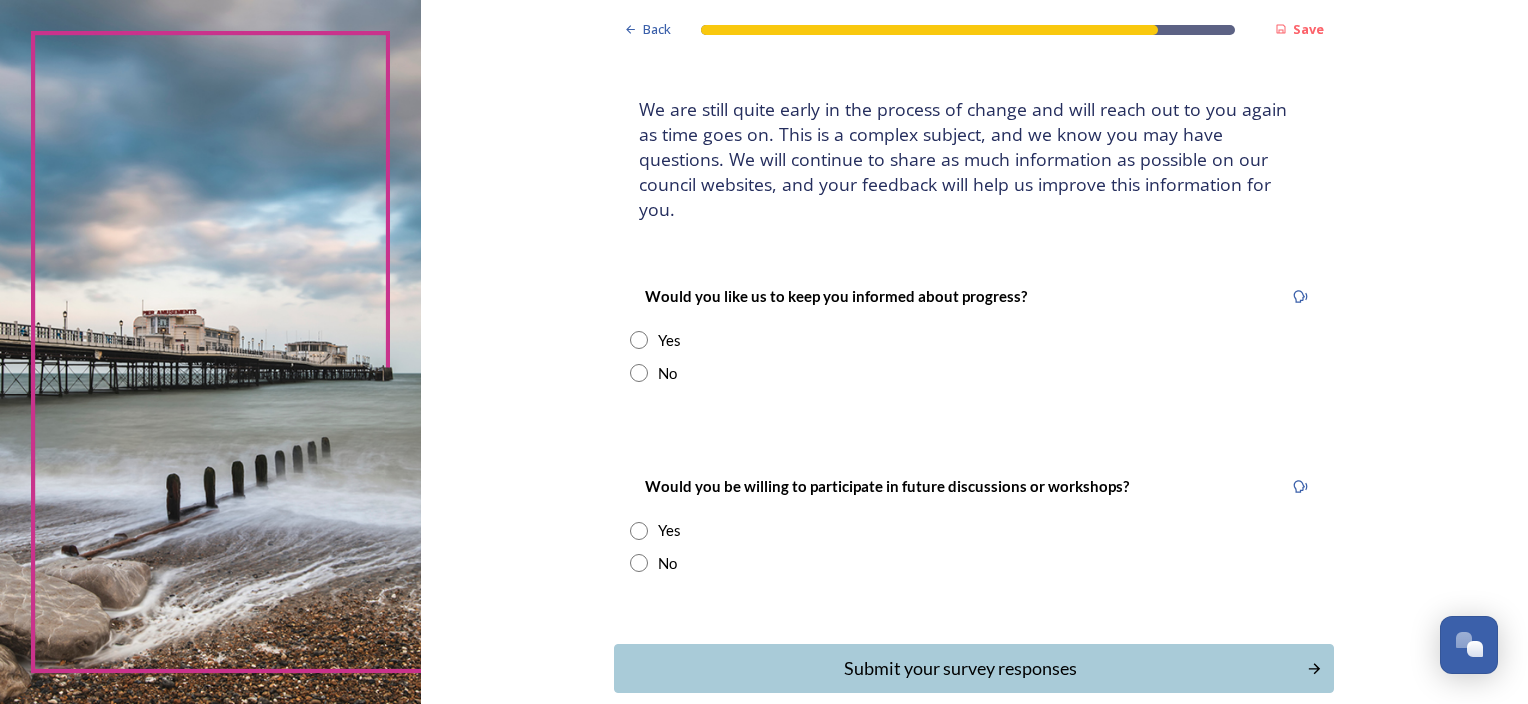 click at bounding box center [639, 340] 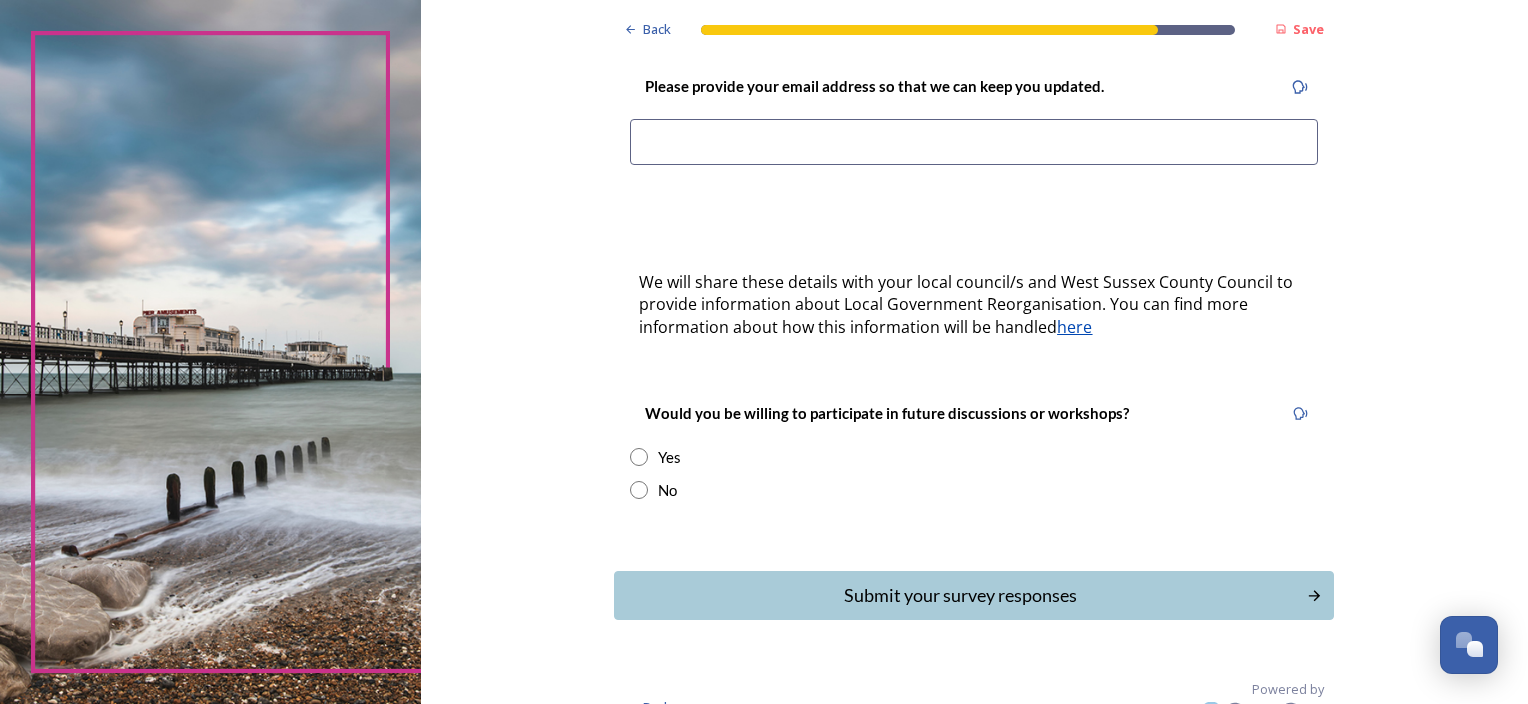 scroll, scrollTop: 300, scrollLeft: 0, axis: vertical 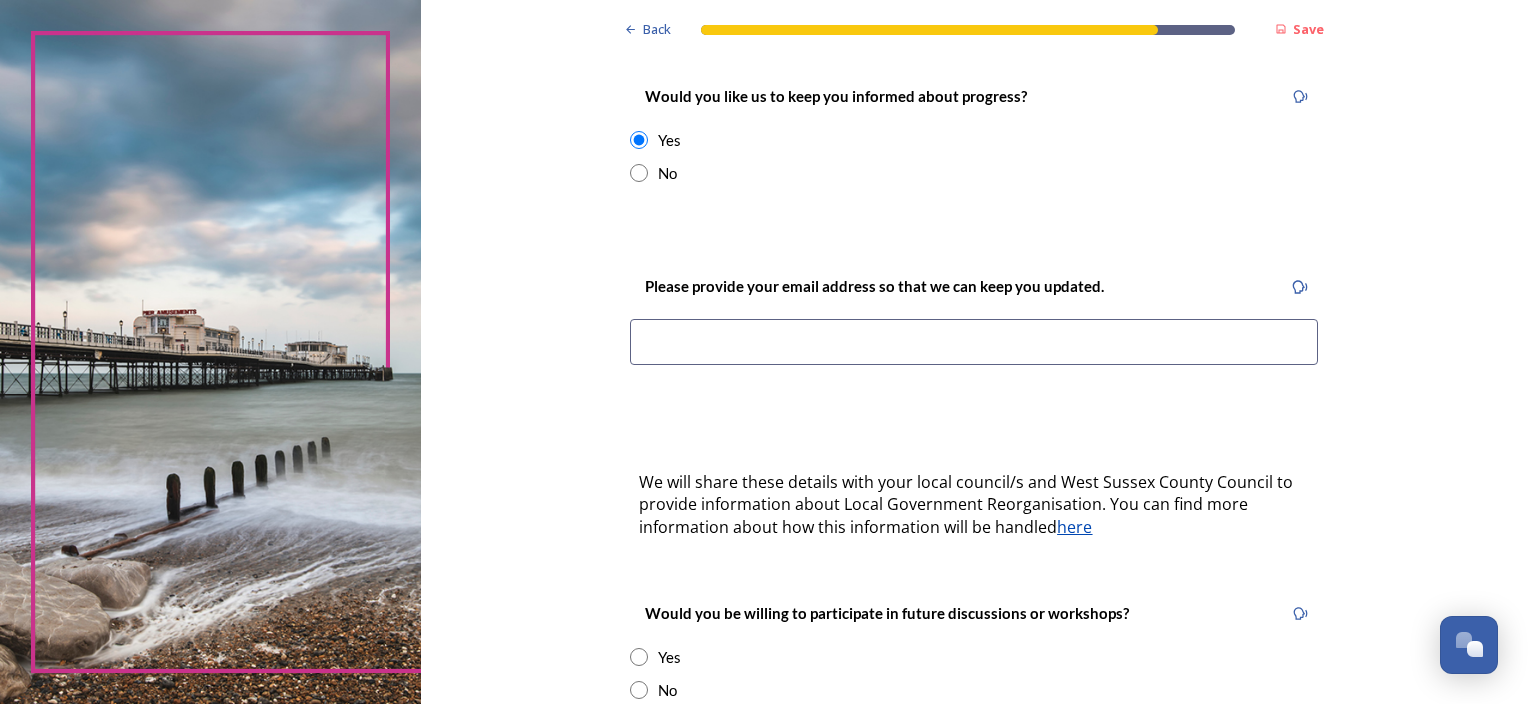 click at bounding box center [639, 173] 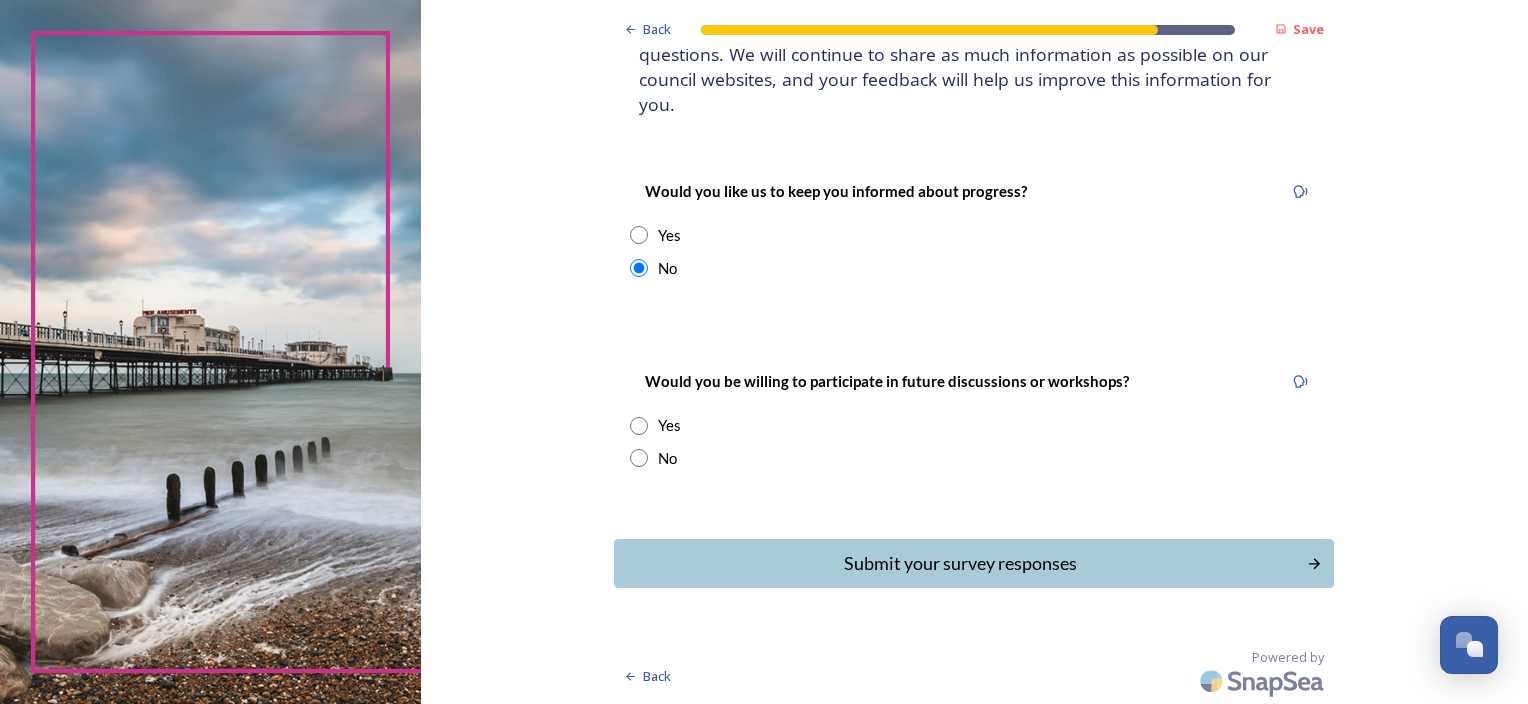 scroll, scrollTop: 180, scrollLeft: 0, axis: vertical 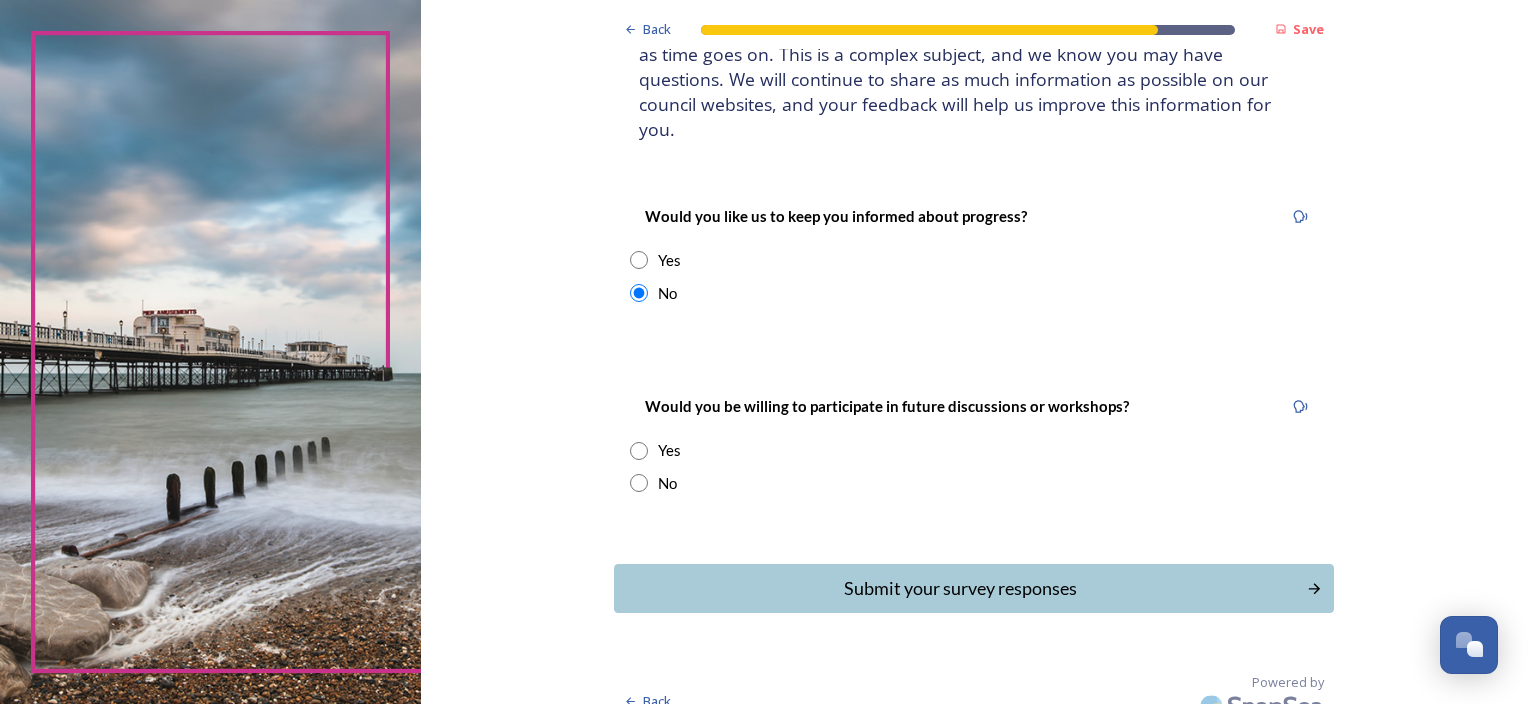 click on "Yes" at bounding box center [669, 450] 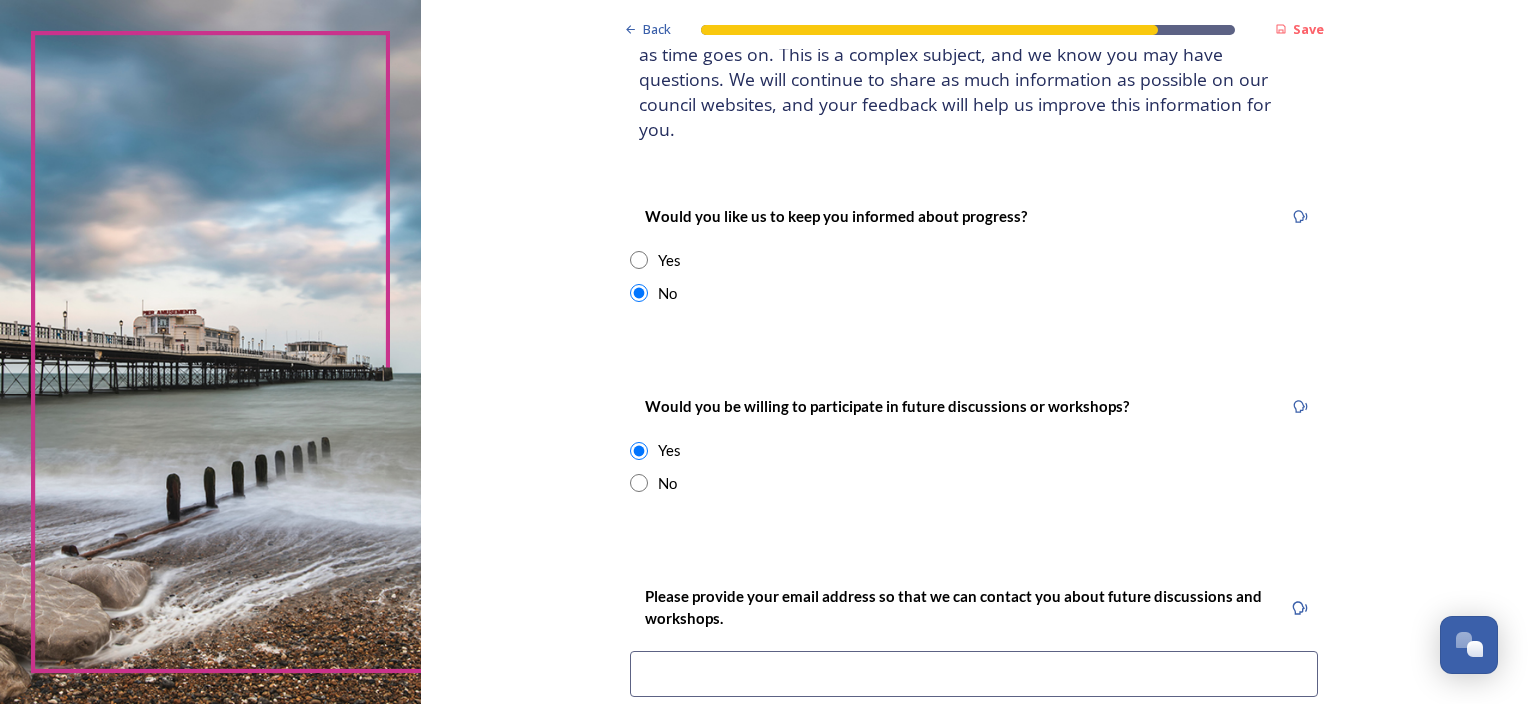 click on "Yes" at bounding box center [669, 450] 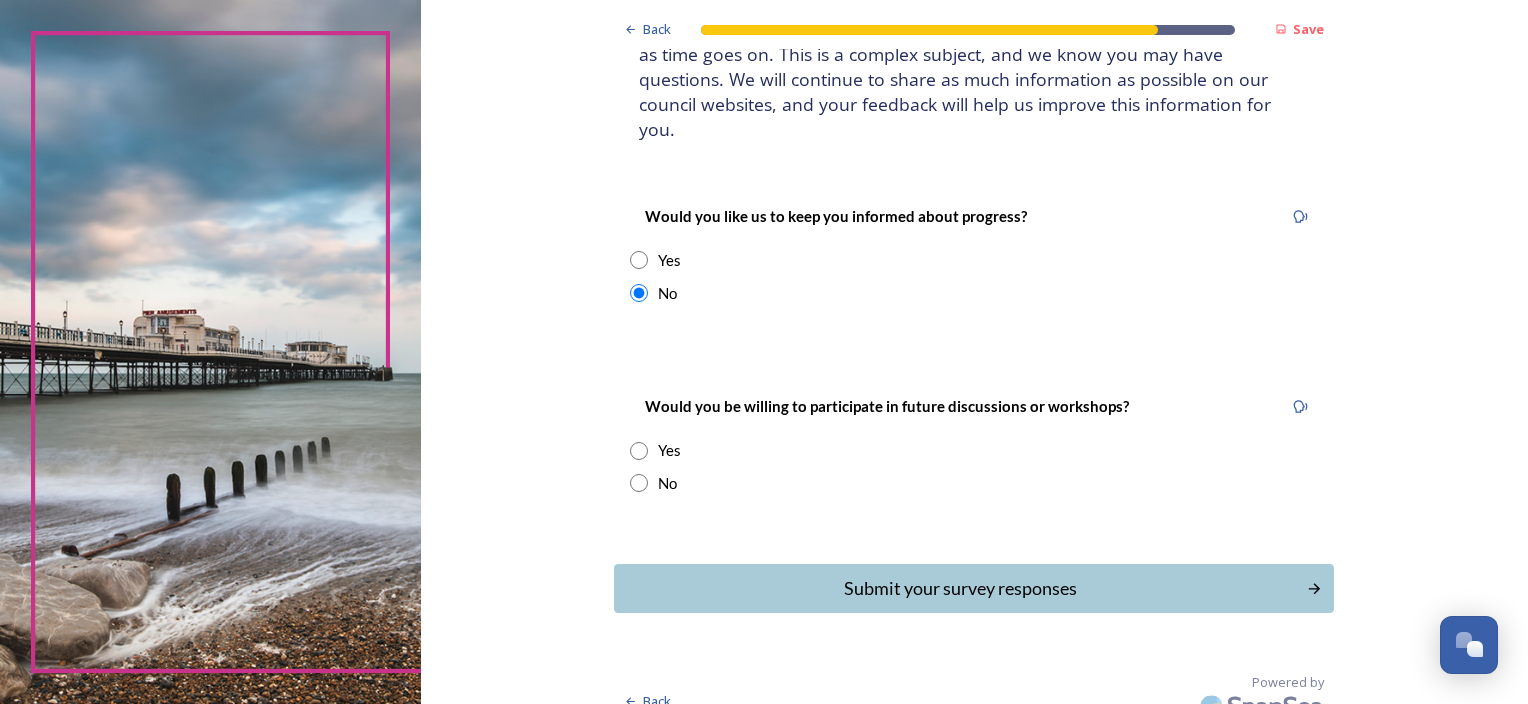 click on "No" at bounding box center (667, 483) 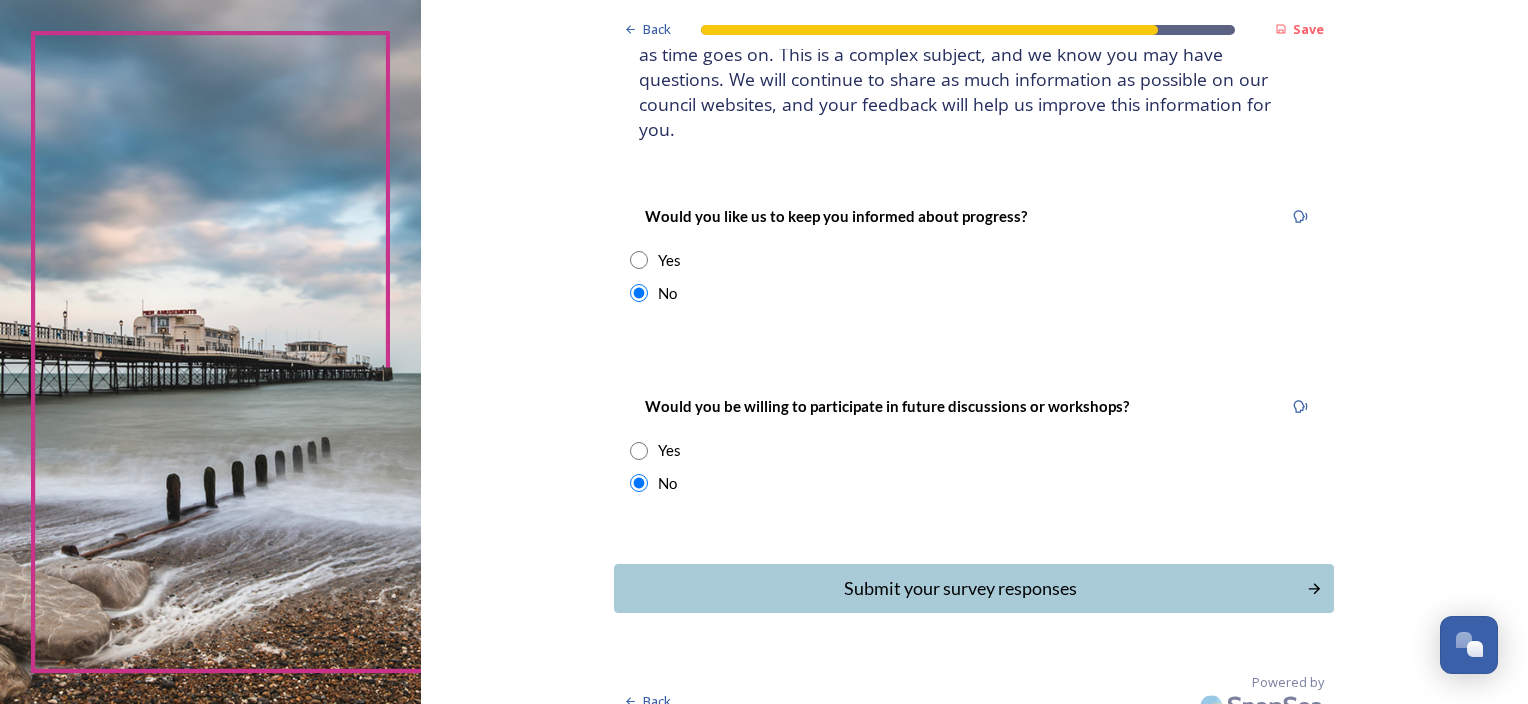 click on "Submit your survey responses" at bounding box center [960, 588] 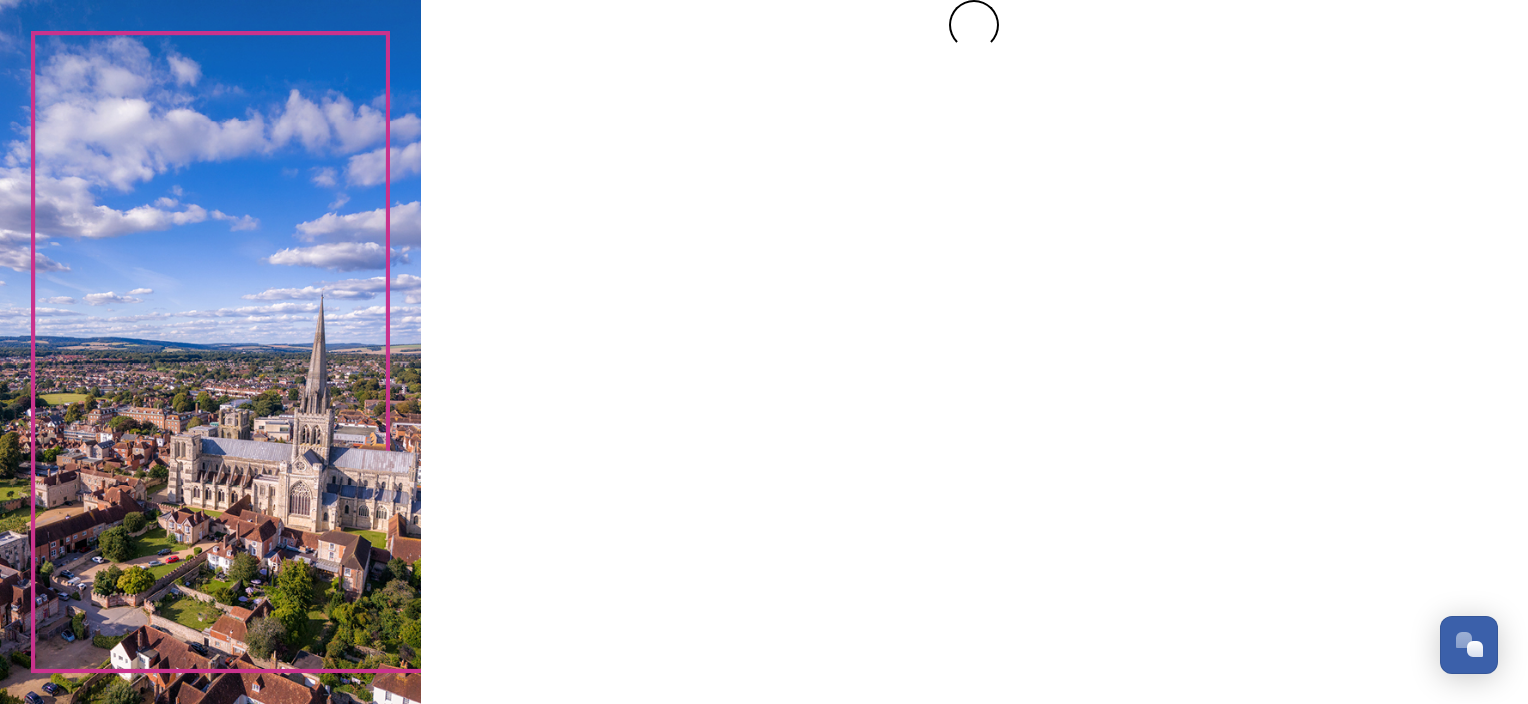 scroll, scrollTop: 0, scrollLeft: 0, axis: both 